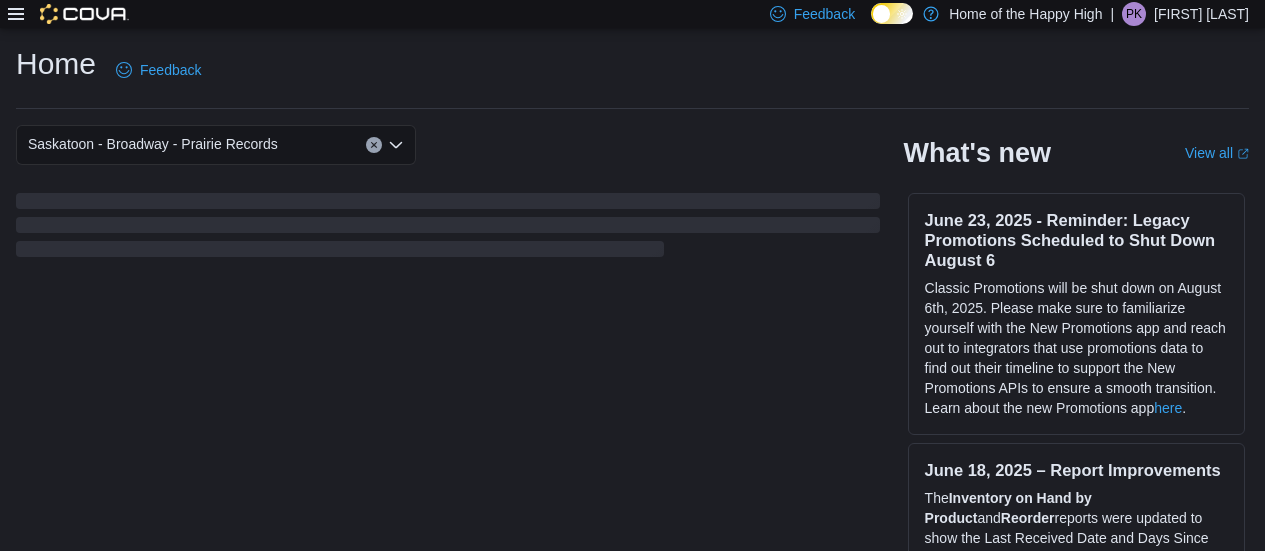 scroll, scrollTop: 0, scrollLeft: 0, axis: both 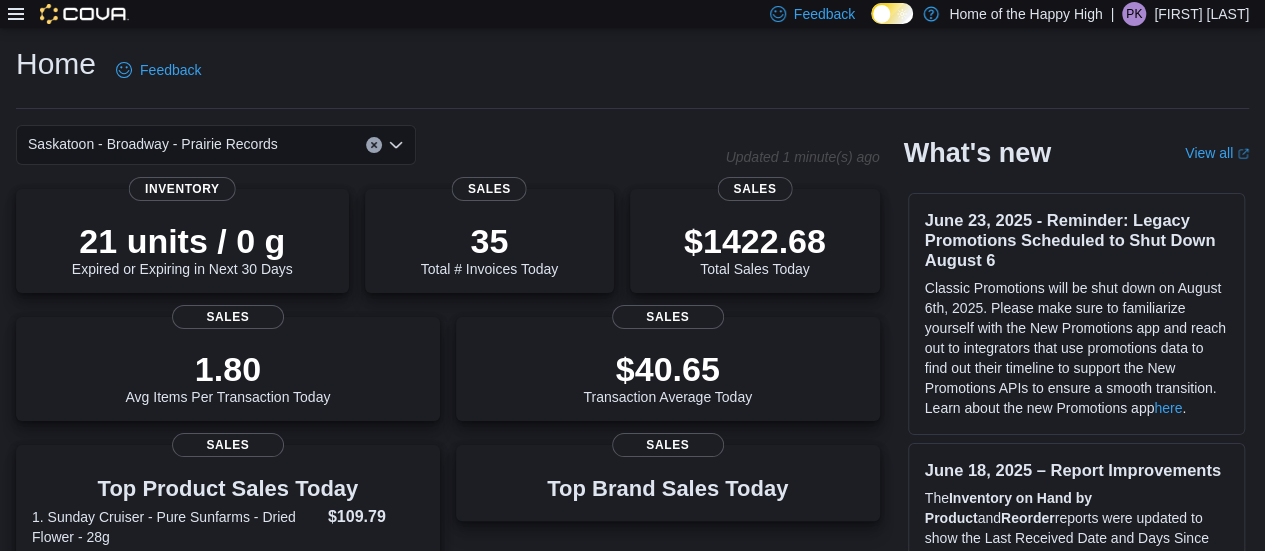 click 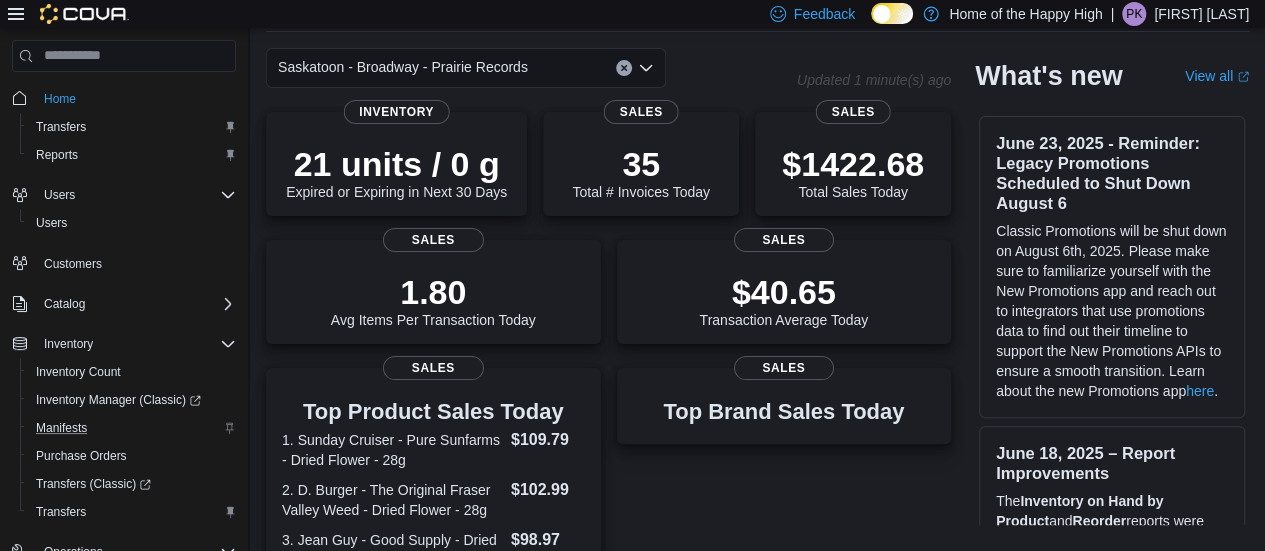 scroll, scrollTop: 80, scrollLeft: 0, axis: vertical 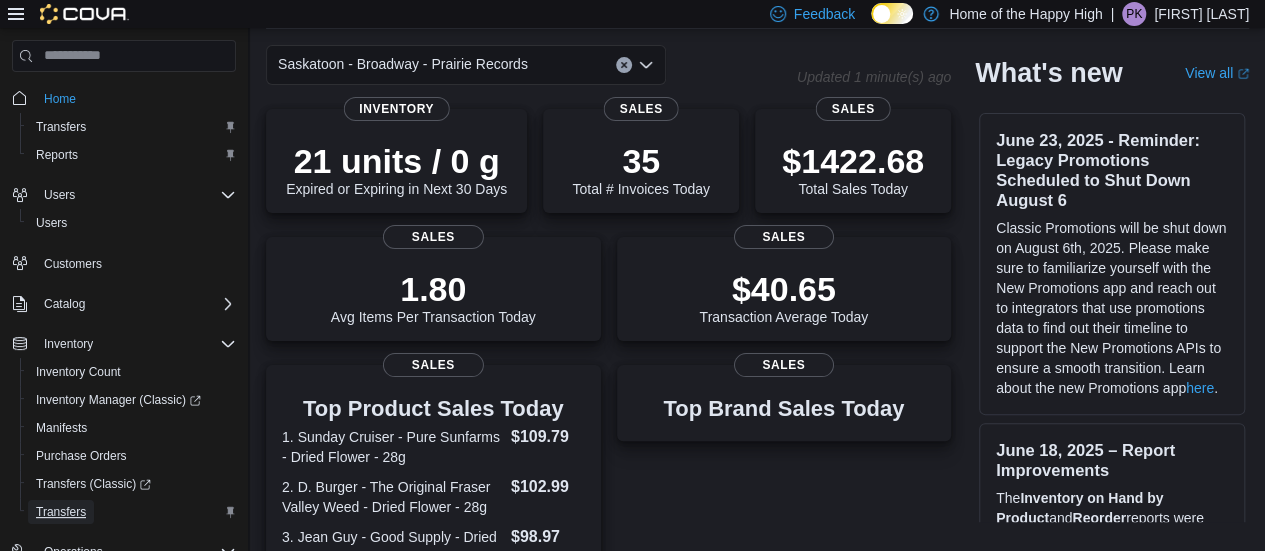 click on "Transfers" at bounding box center (61, 512) 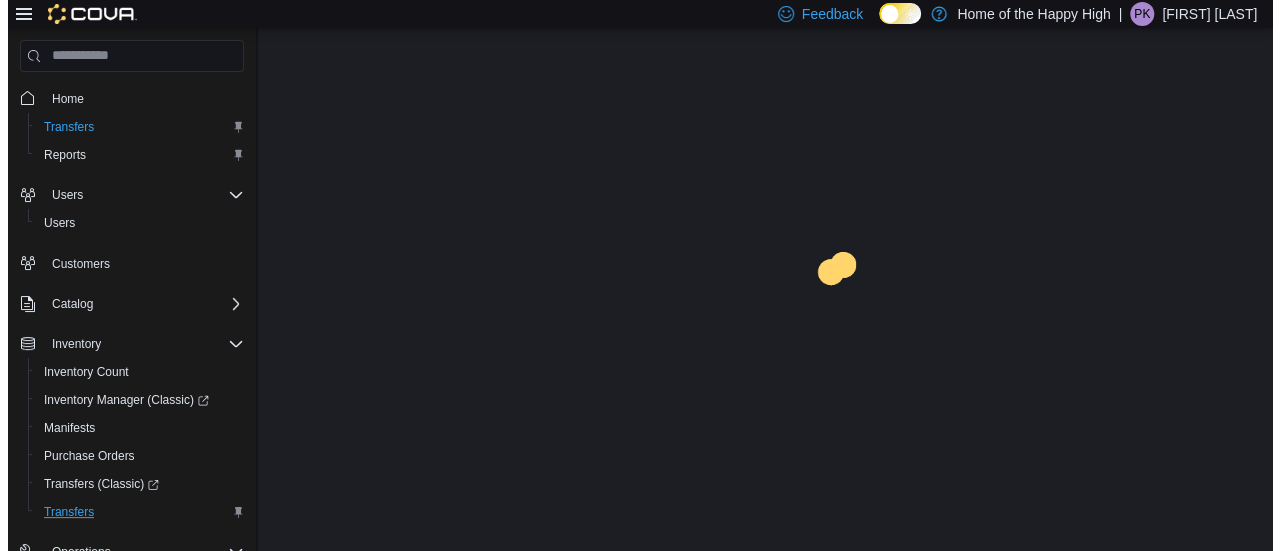 scroll, scrollTop: 0, scrollLeft: 0, axis: both 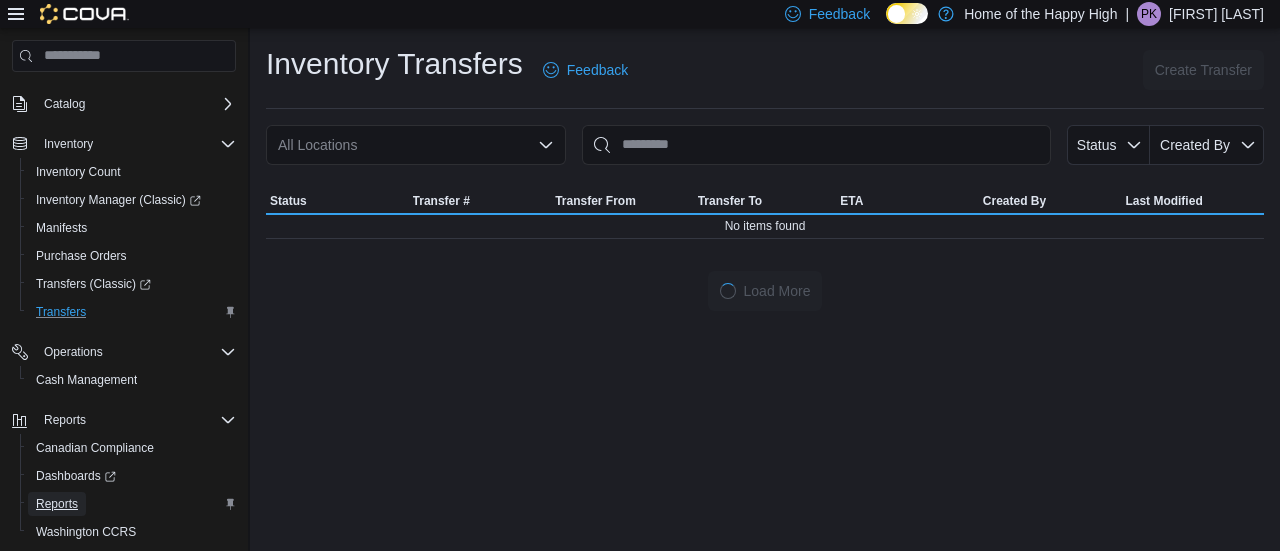 click on "Reports" at bounding box center (57, 504) 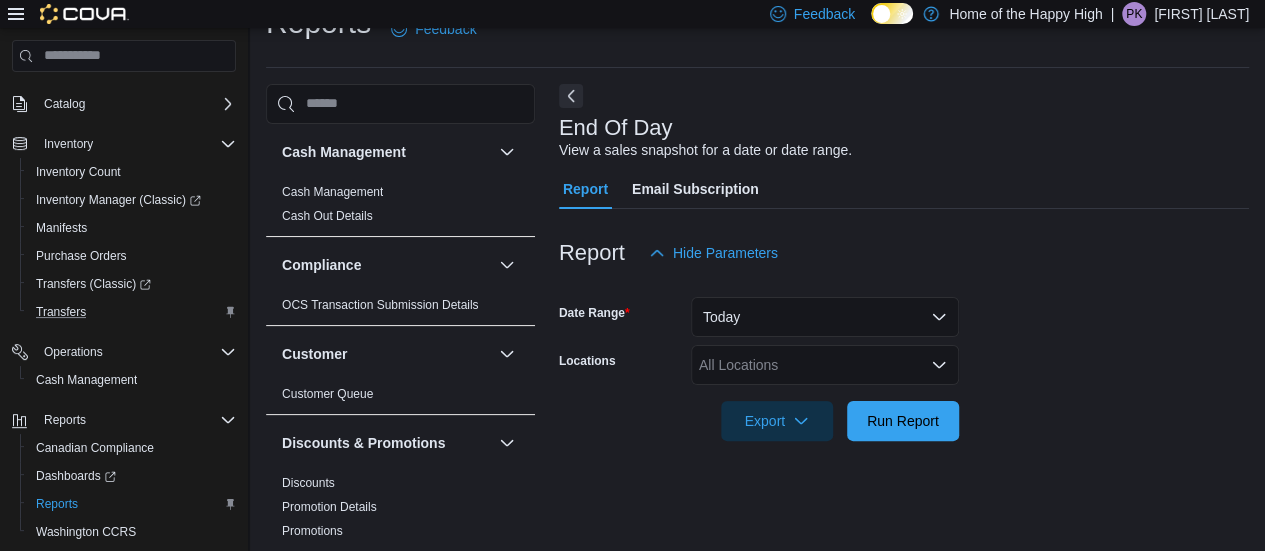 scroll, scrollTop: 42, scrollLeft: 0, axis: vertical 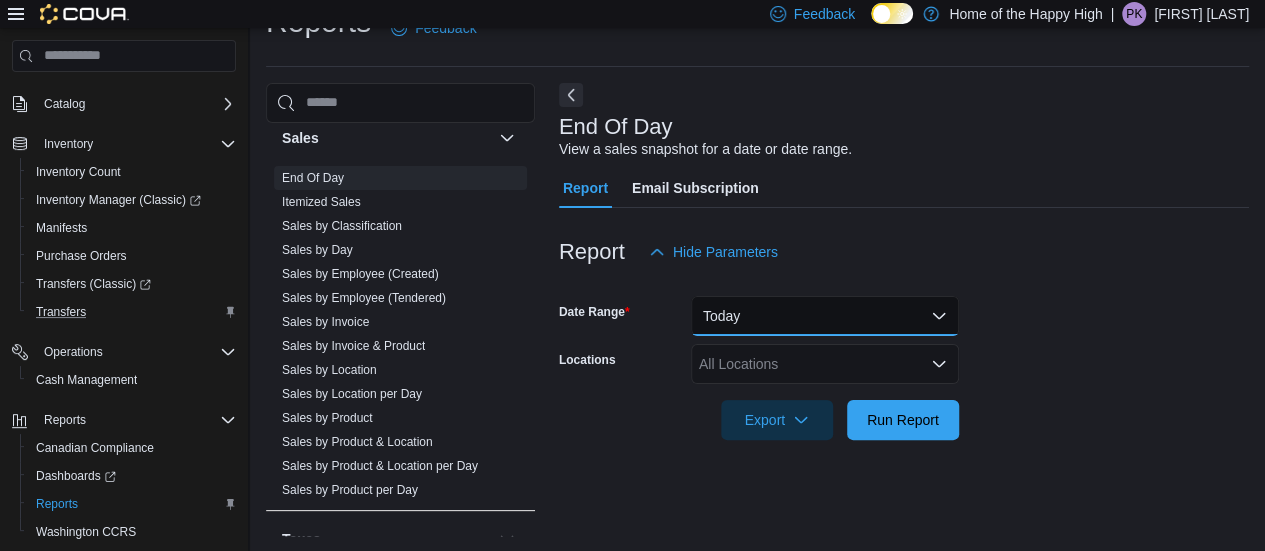 click on "Today" at bounding box center (825, 316) 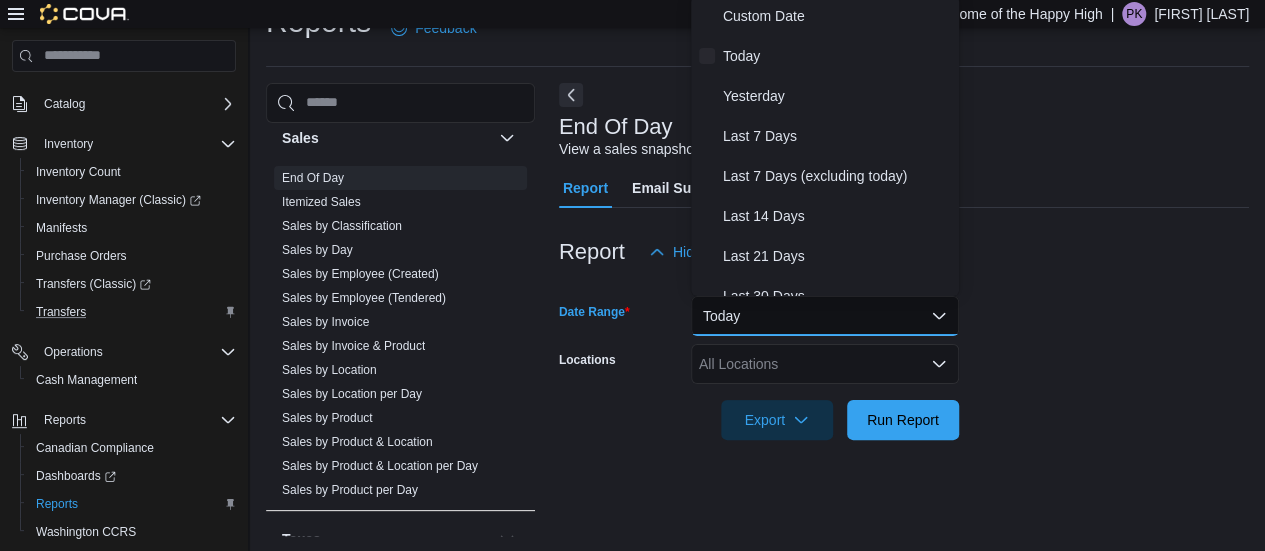 scroll, scrollTop: 37, scrollLeft: 0, axis: vertical 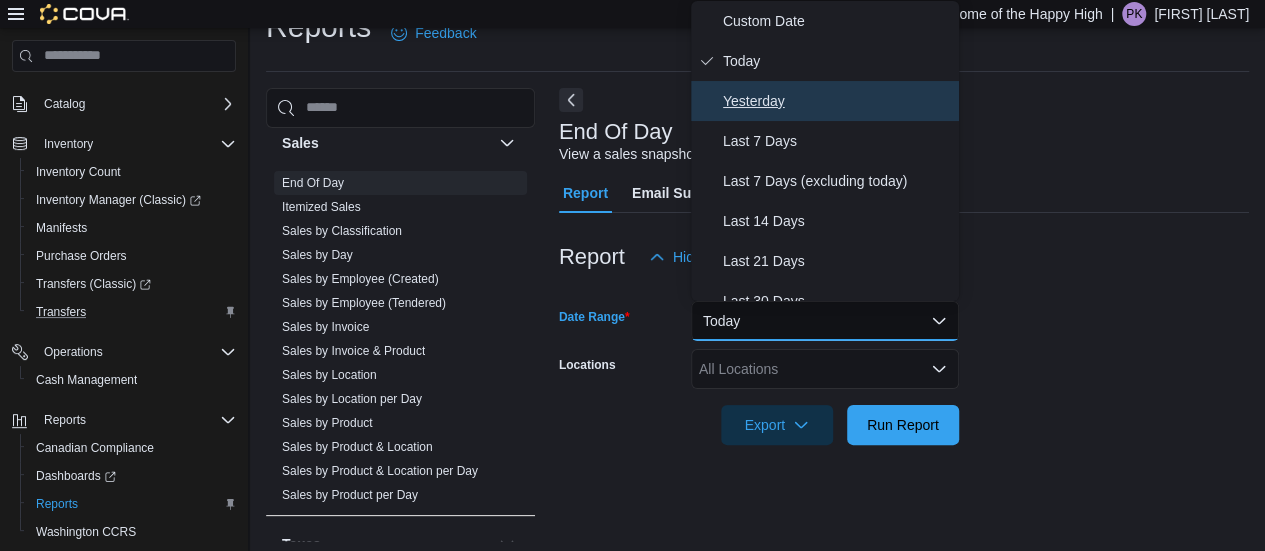 click on "Yesterday" at bounding box center (837, 101) 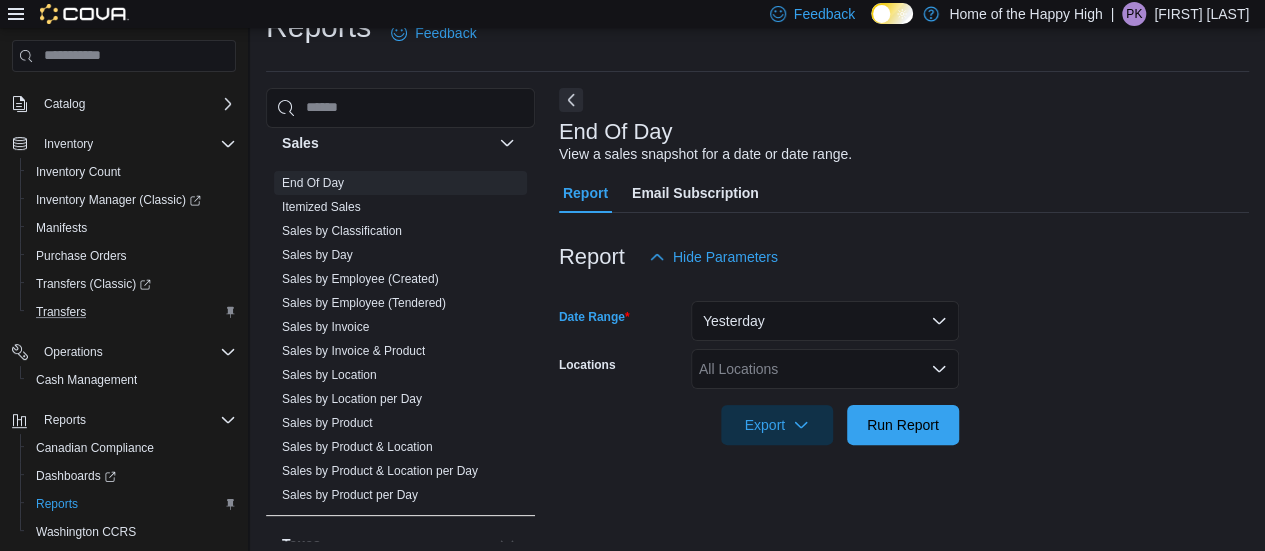 click on "All Locations" at bounding box center (825, 369) 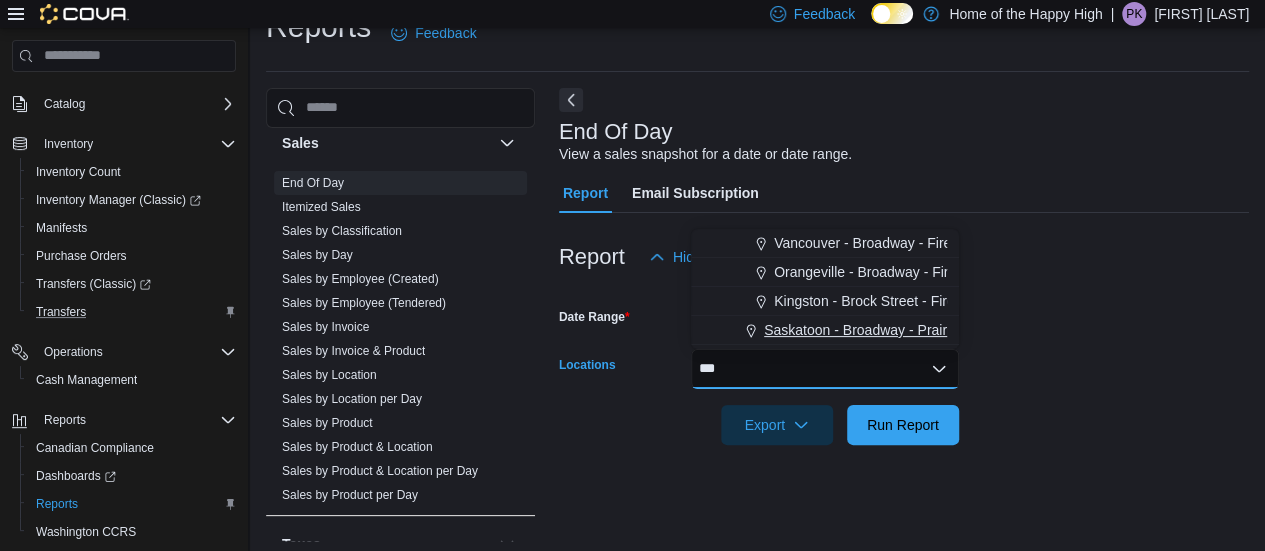 type on "***" 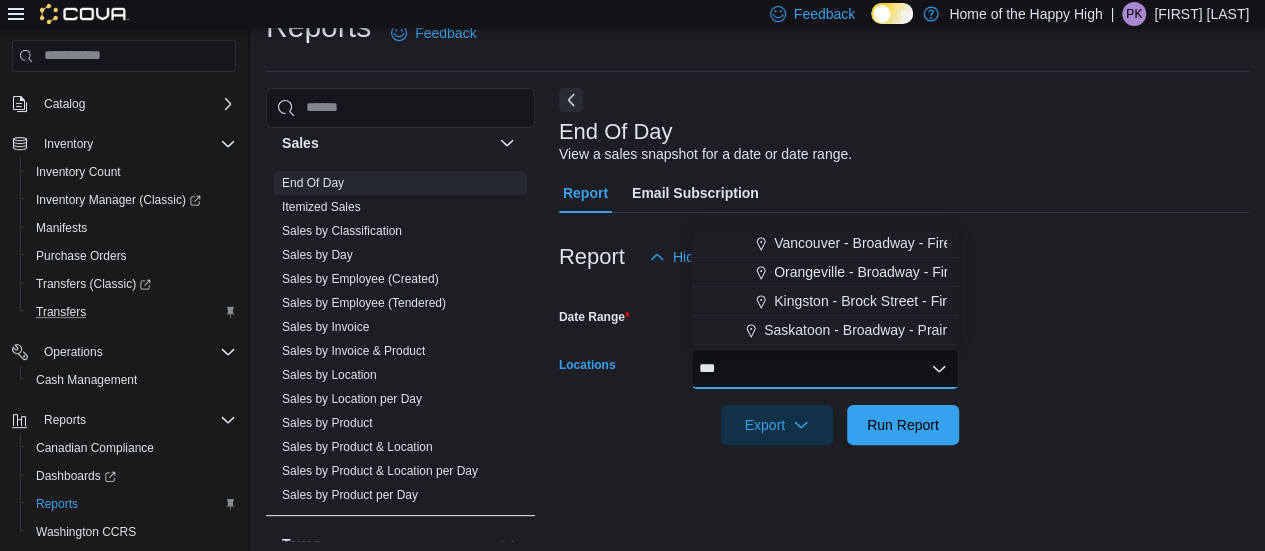 type 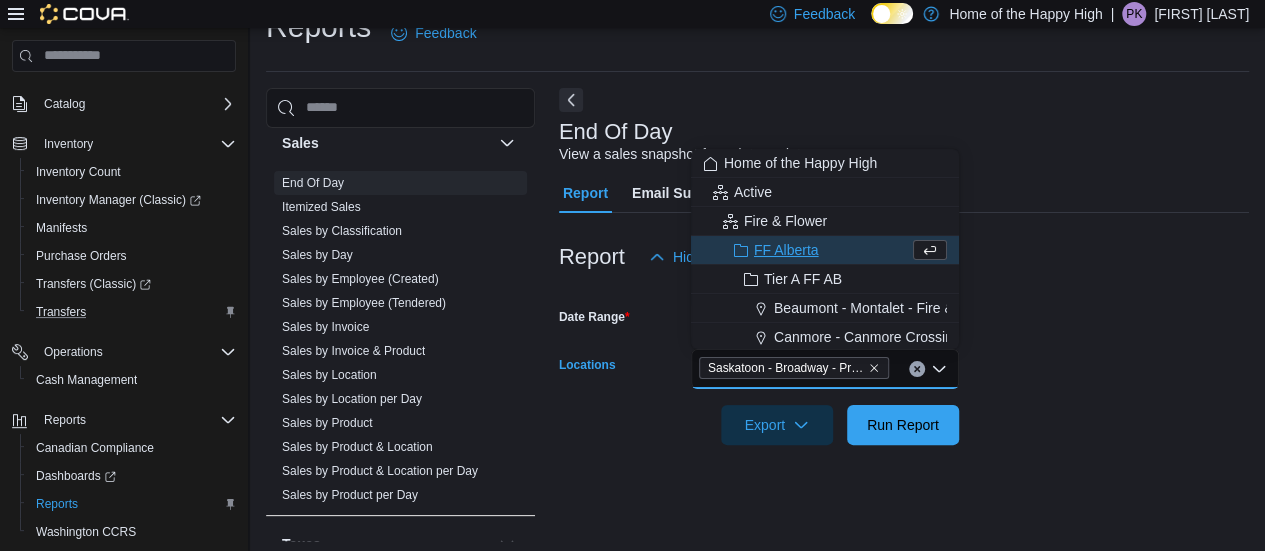 click on "Date Range Yesterday Locations [CITY] - Broadway - Prairie Records Combo box. Selected. [CITY] - Broadway - Prairie Records. Press Backspace to delete [CITY] - Broadway - Prairie Records. Combo box input. All Locations. Type some text or, to display a list of choices, press Down Arrow. To exit the list of choices, press Escape. Export  Run Report" at bounding box center (904, 361) 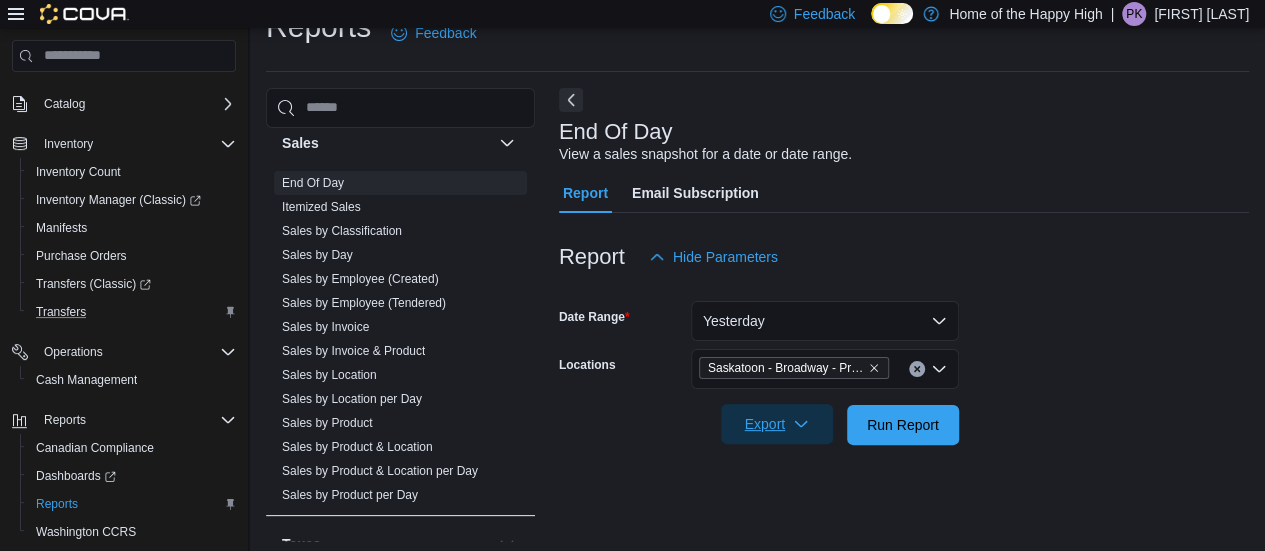 click on "Export" at bounding box center [777, 424] 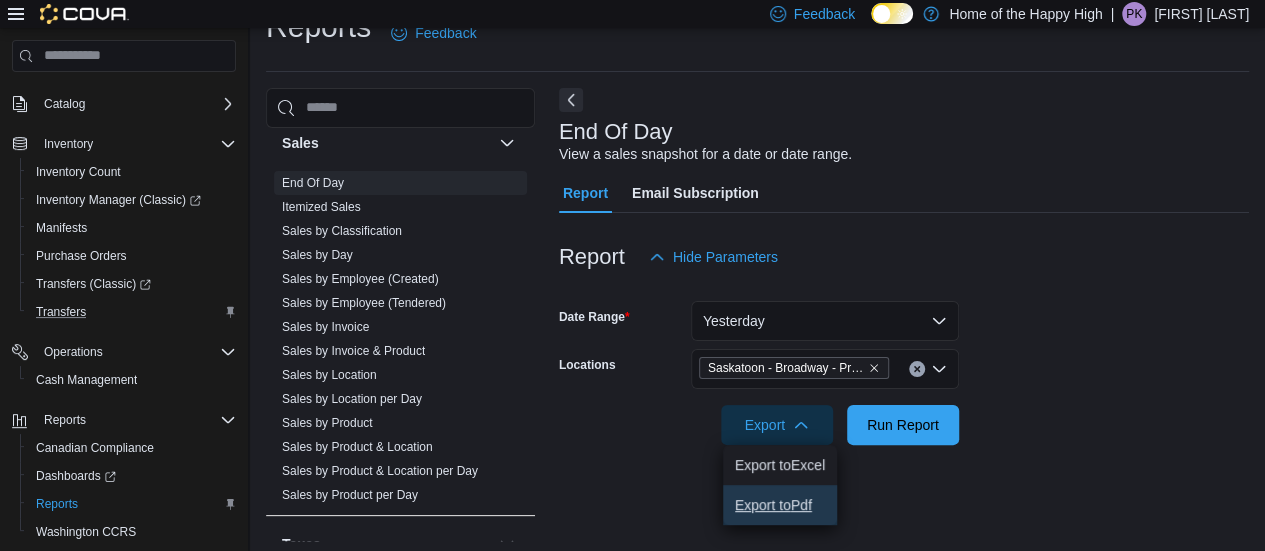 click on "Export to  Pdf" at bounding box center (780, 505) 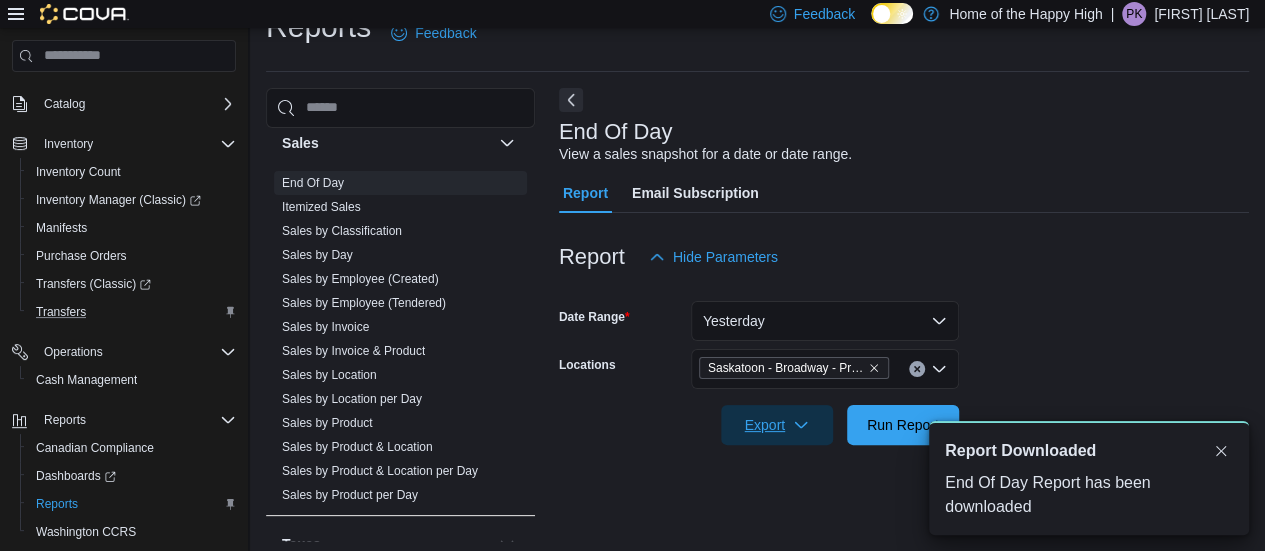 scroll, scrollTop: 0, scrollLeft: 0, axis: both 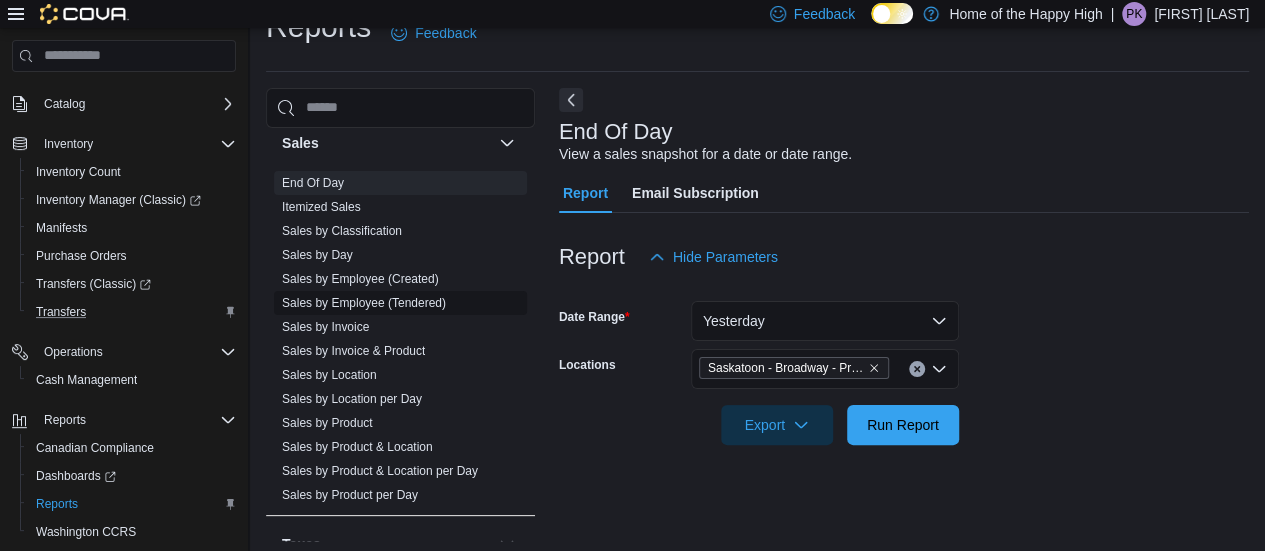 click on "Sales by Employee (Tendered)" at bounding box center [364, 303] 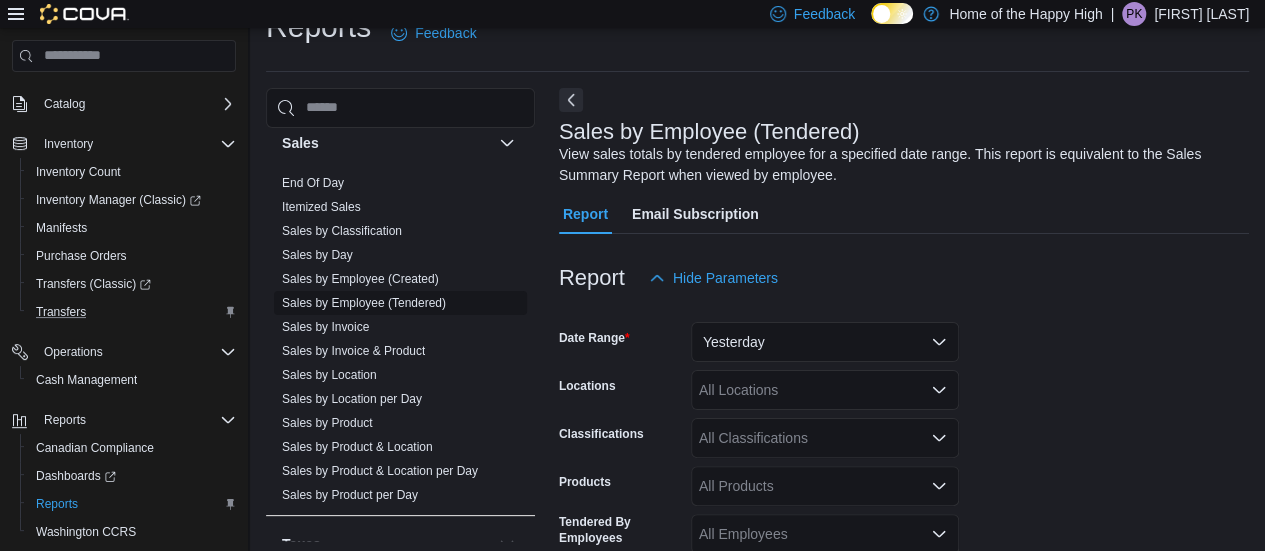 scroll, scrollTop: 67, scrollLeft: 0, axis: vertical 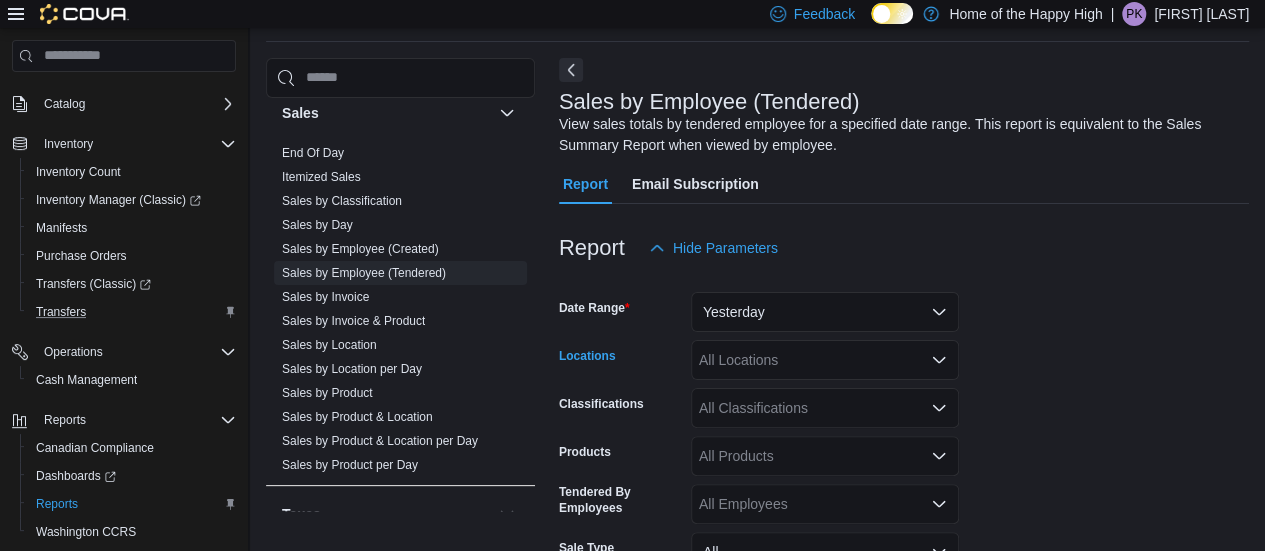 click on "All Locations" at bounding box center [825, 360] 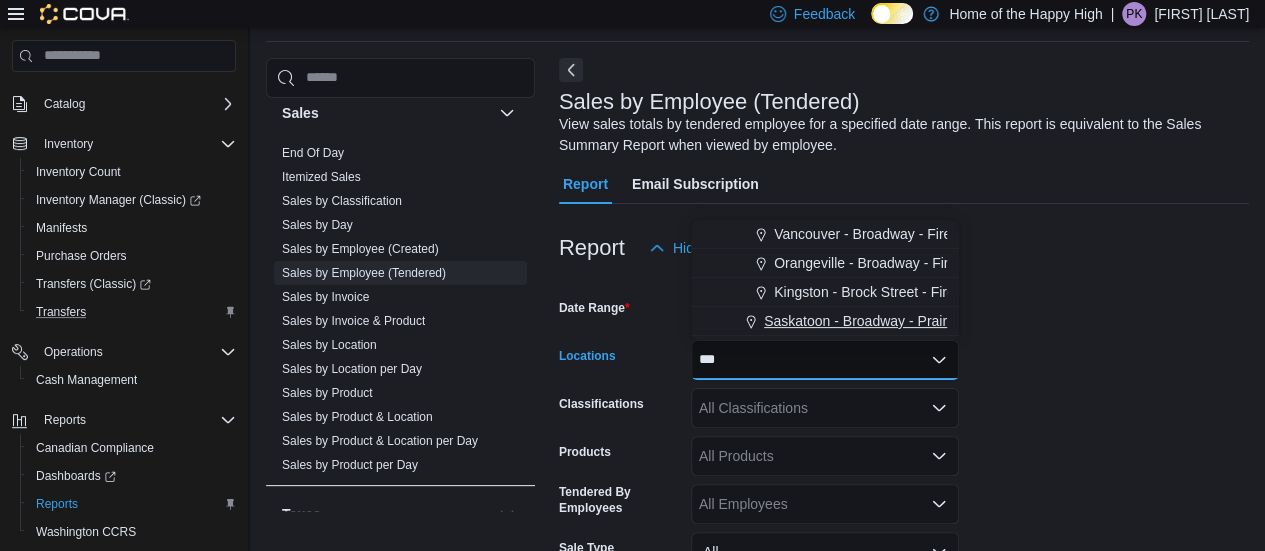 type on "***" 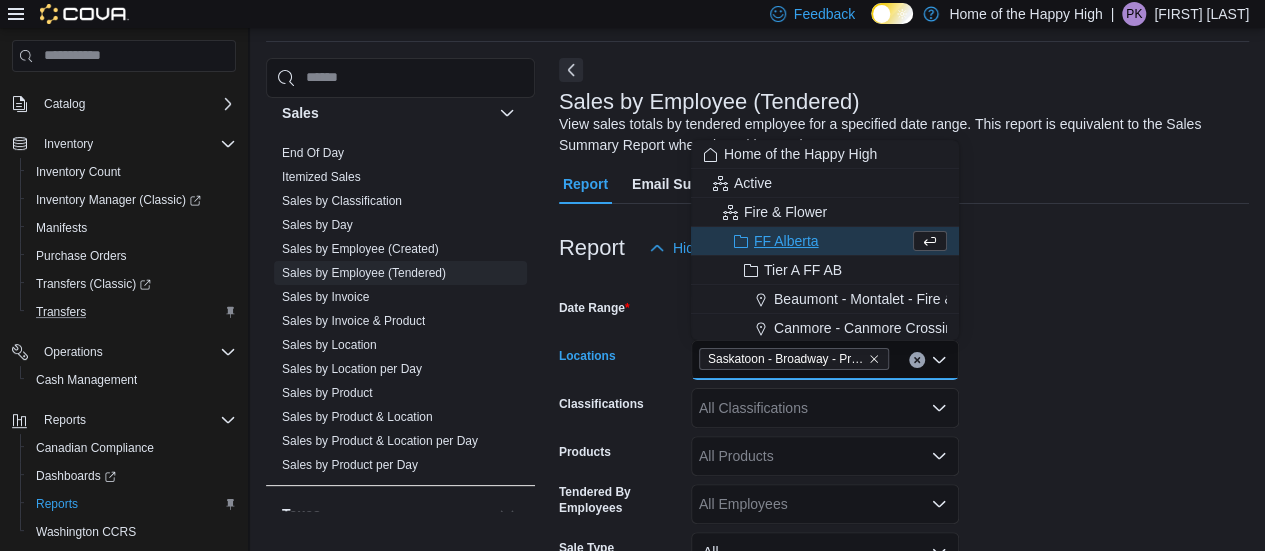 click on "Report Hide Parameters" at bounding box center [904, 248] 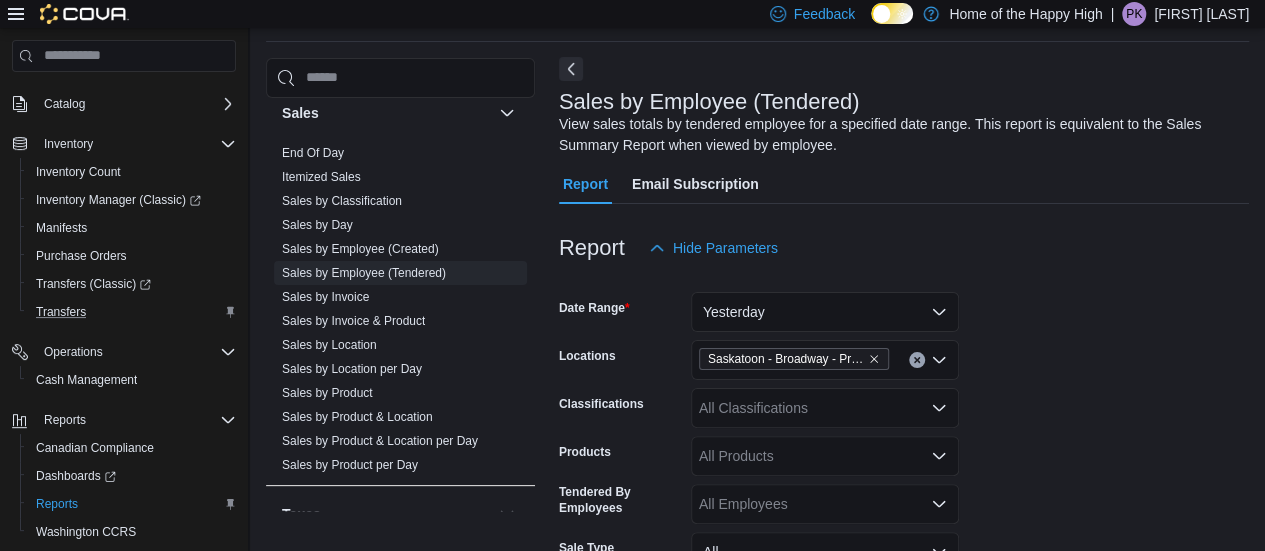 click at bounding box center [571, 69] 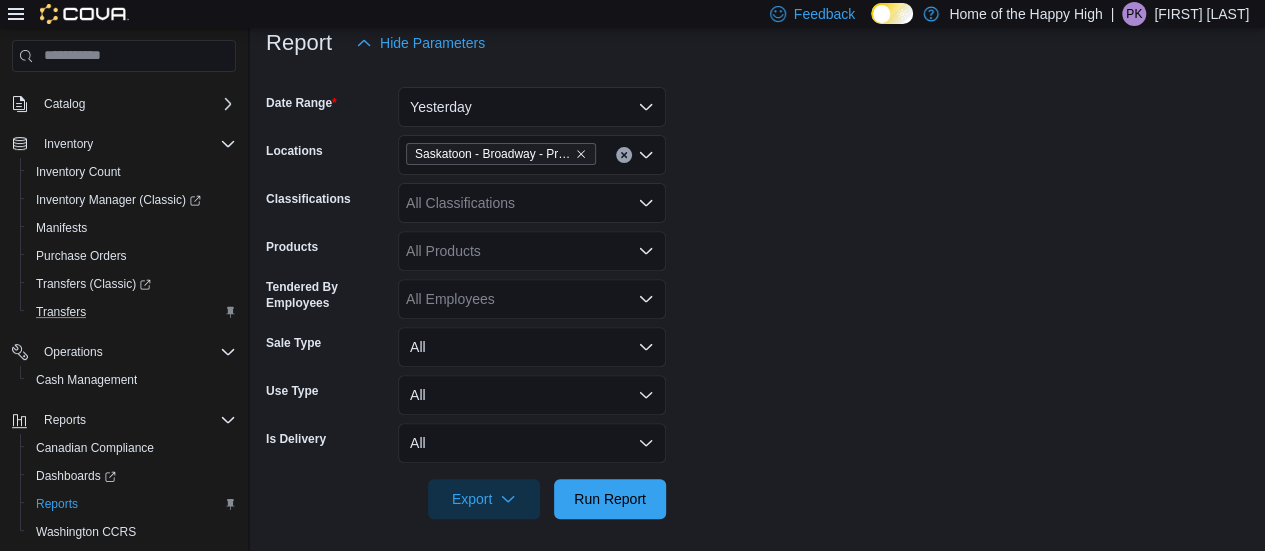 scroll, scrollTop: 258, scrollLeft: 0, axis: vertical 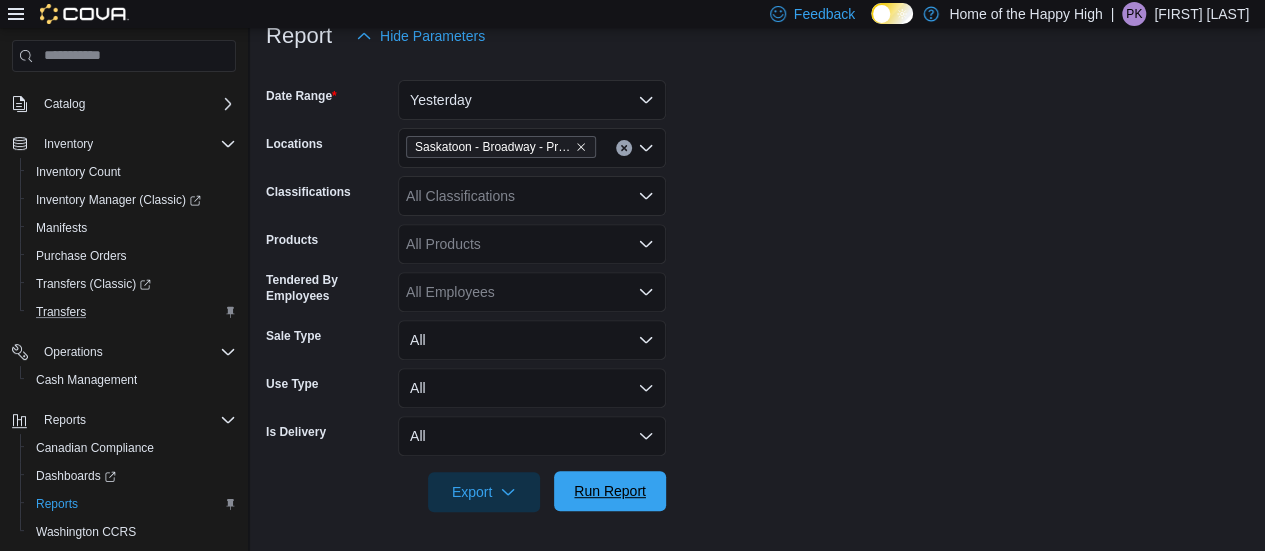 click on "Run Report" at bounding box center [610, 491] 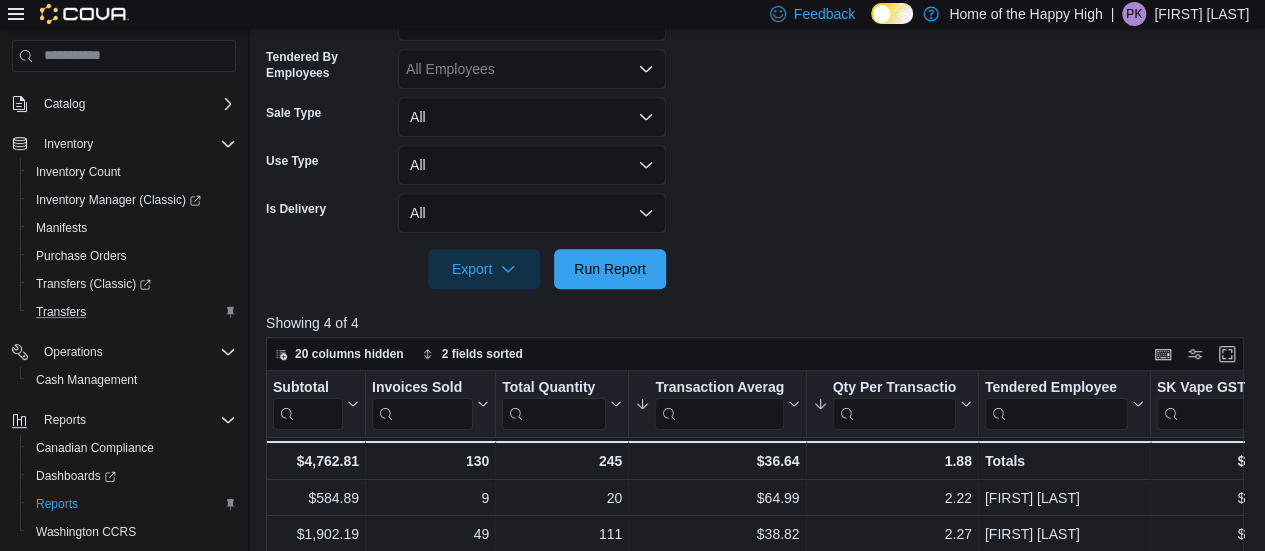 scroll, scrollTop: 646, scrollLeft: 0, axis: vertical 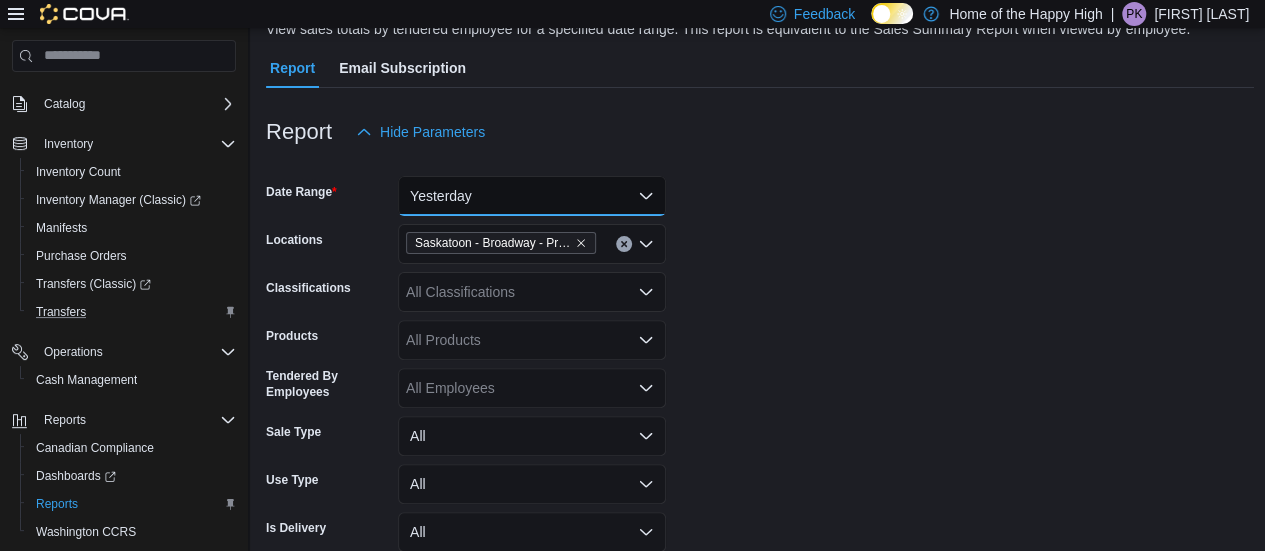 click on "Yesterday" at bounding box center (532, 196) 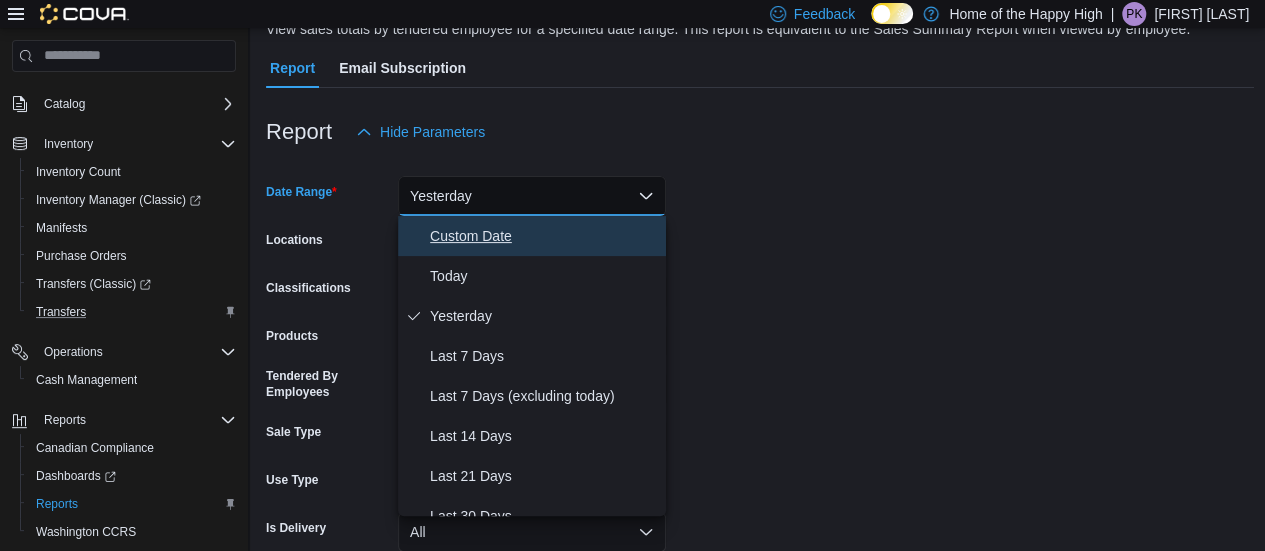 click on "Custom Date" at bounding box center [544, 236] 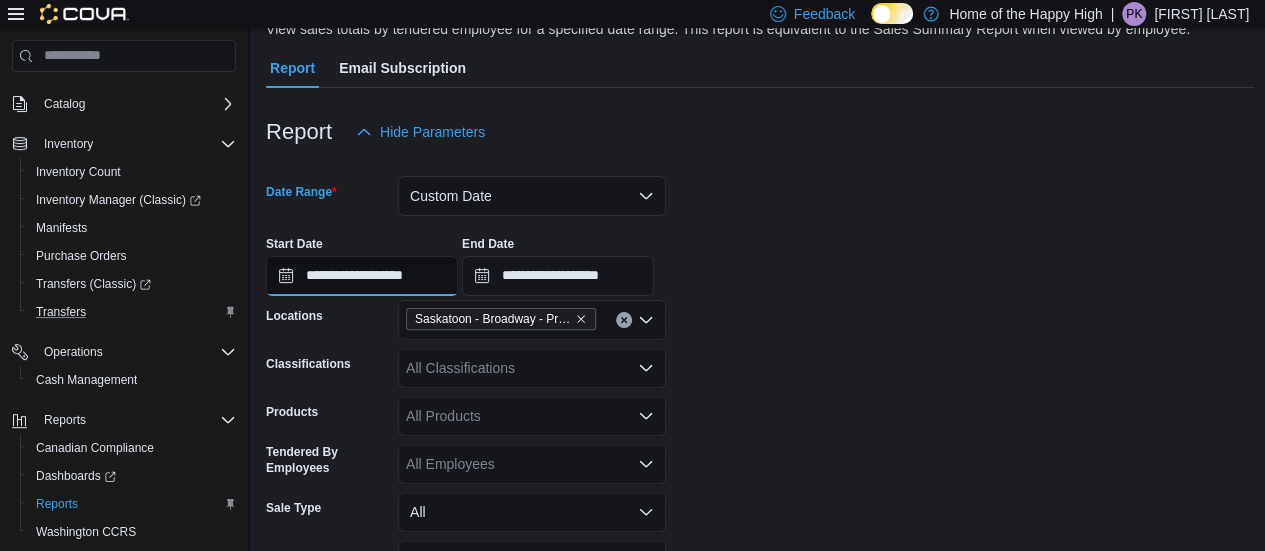 click on "**********" at bounding box center (362, 276) 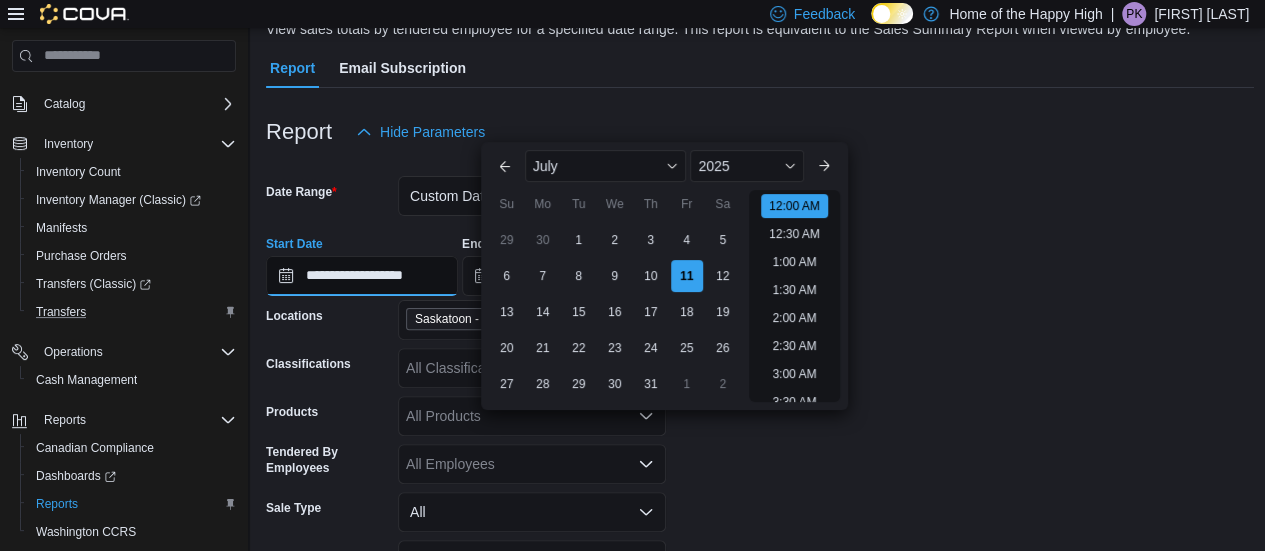 scroll, scrollTop: 62, scrollLeft: 0, axis: vertical 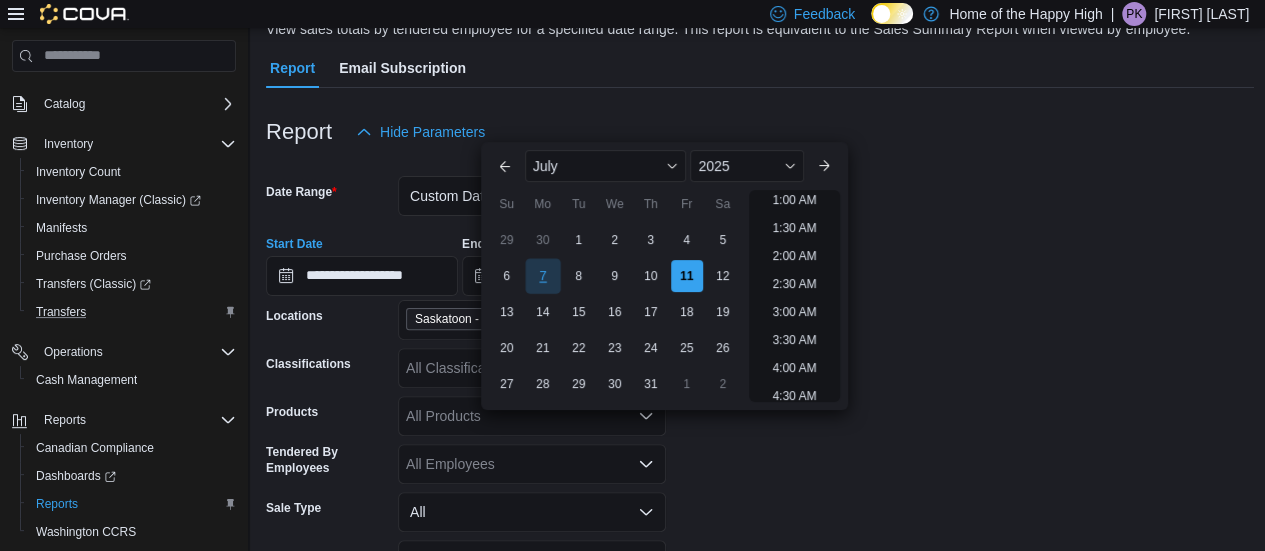 click on "7" at bounding box center (542, 275) 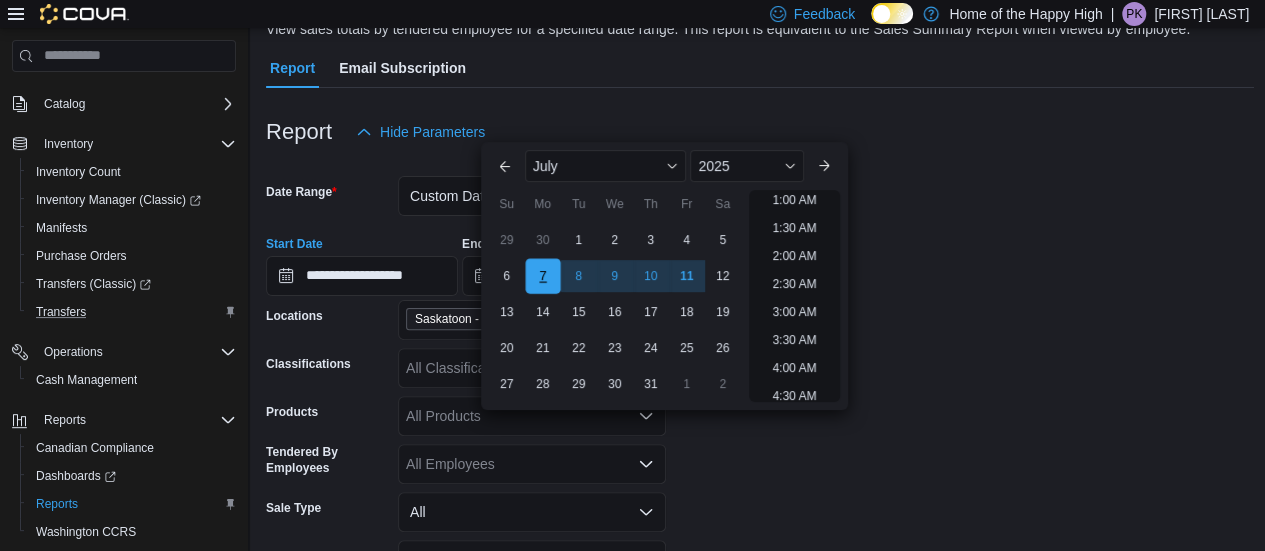 scroll, scrollTop: 4, scrollLeft: 0, axis: vertical 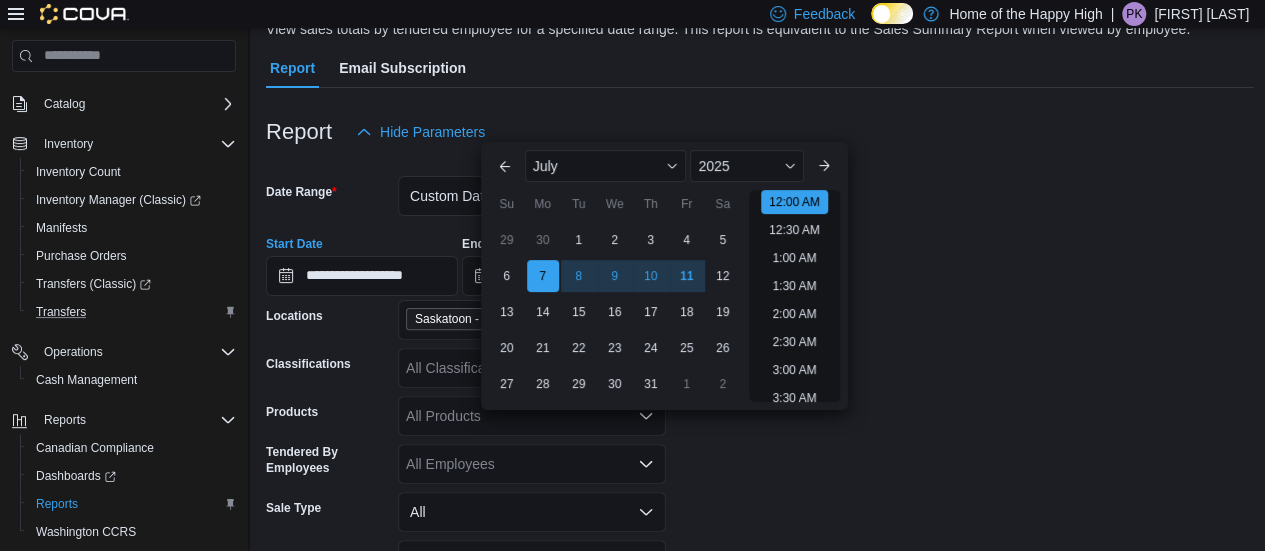 click on "**********" at bounding box center (760, 258) 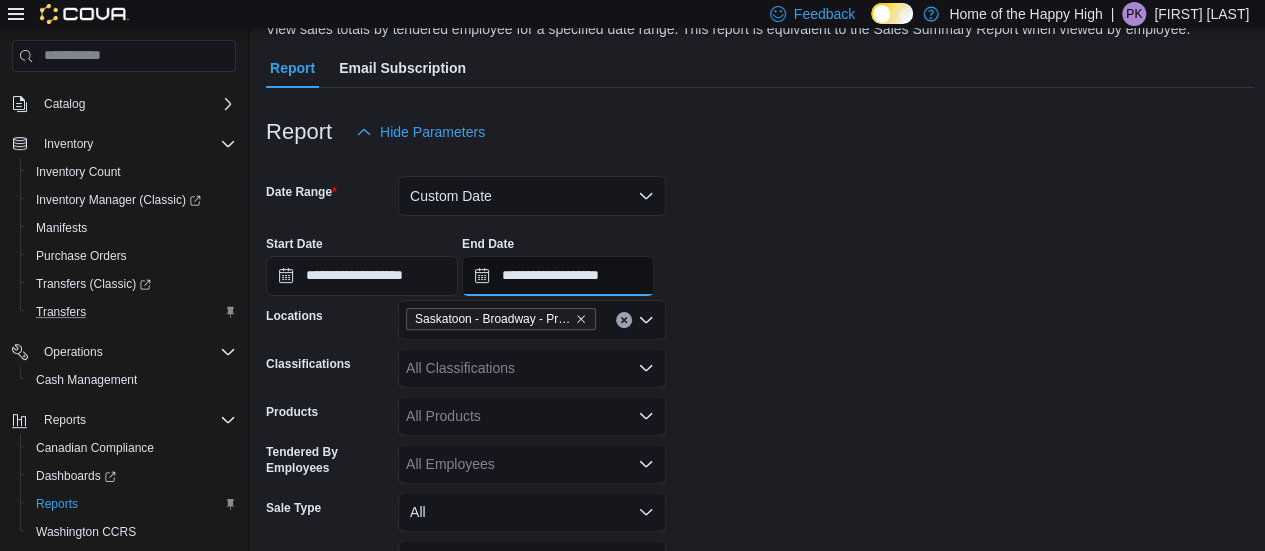 click on "**********" at bounding box center (558, 276) 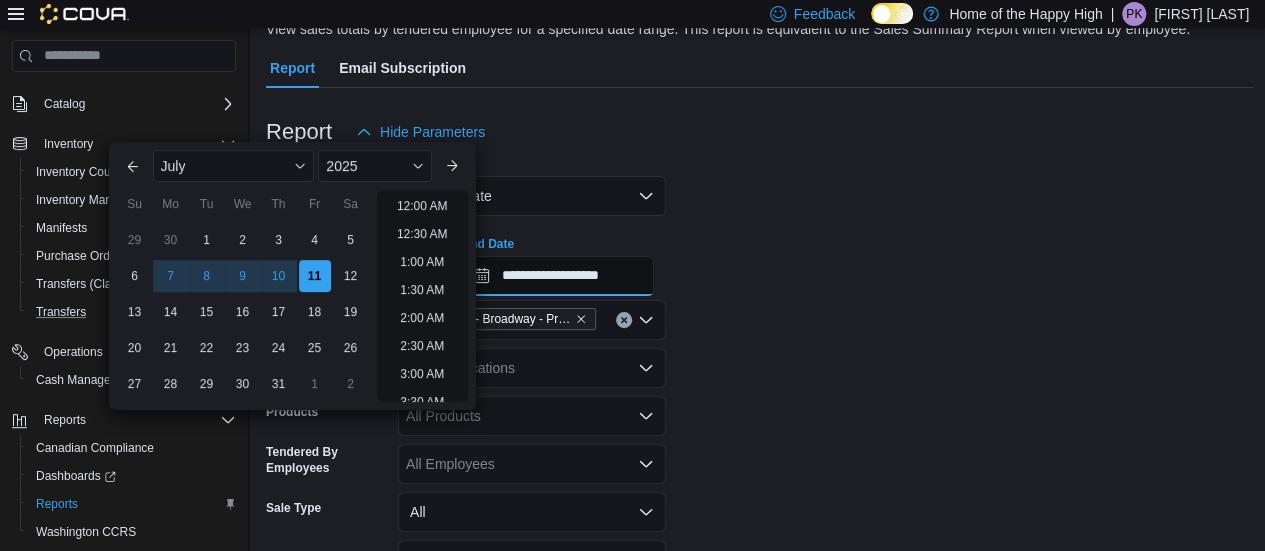 scroll, scrollTop: 1136, scrollLeft: 0, axis: vertical 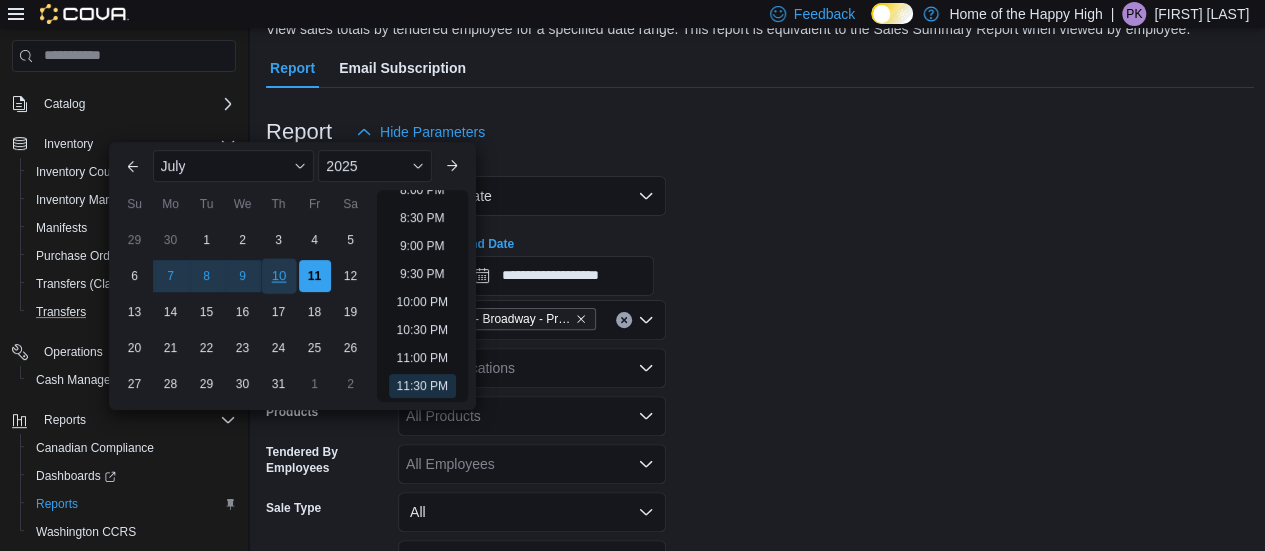 click on "10" at bounding box center (278, 275) 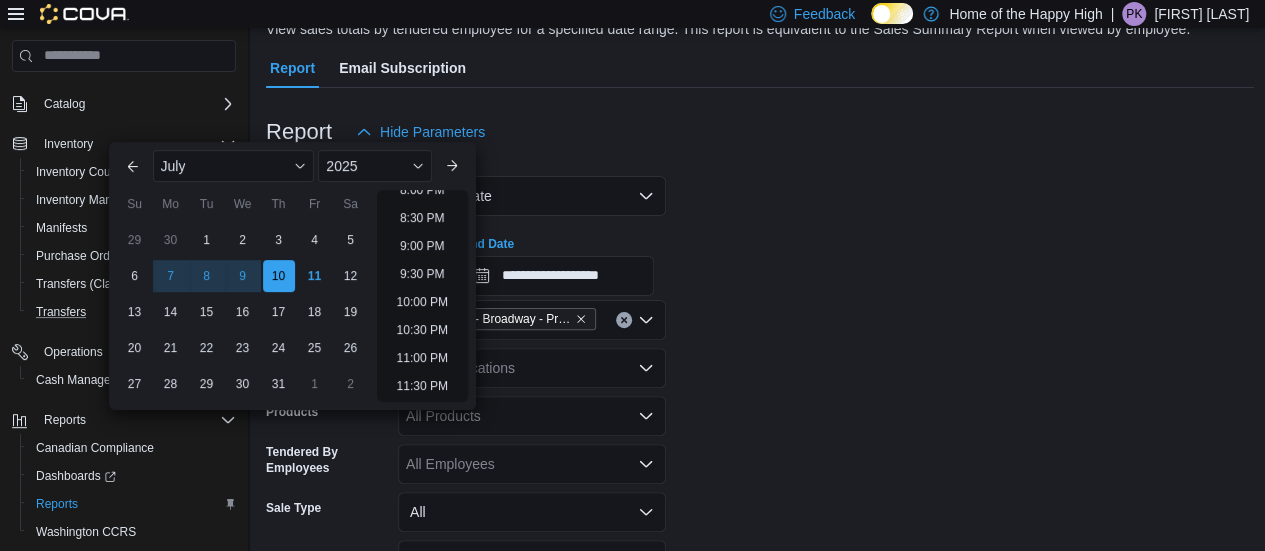 click on "**********" at bounding box center [760, 258] 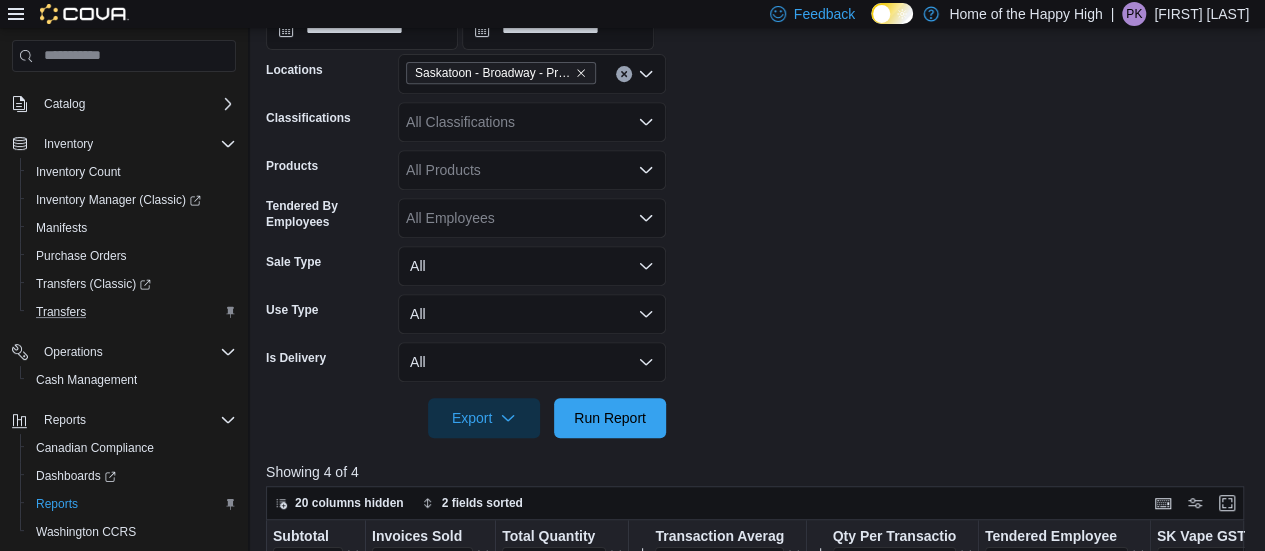 scroll, scrollTop: 368, scrollLeft: 0, axis: vertical 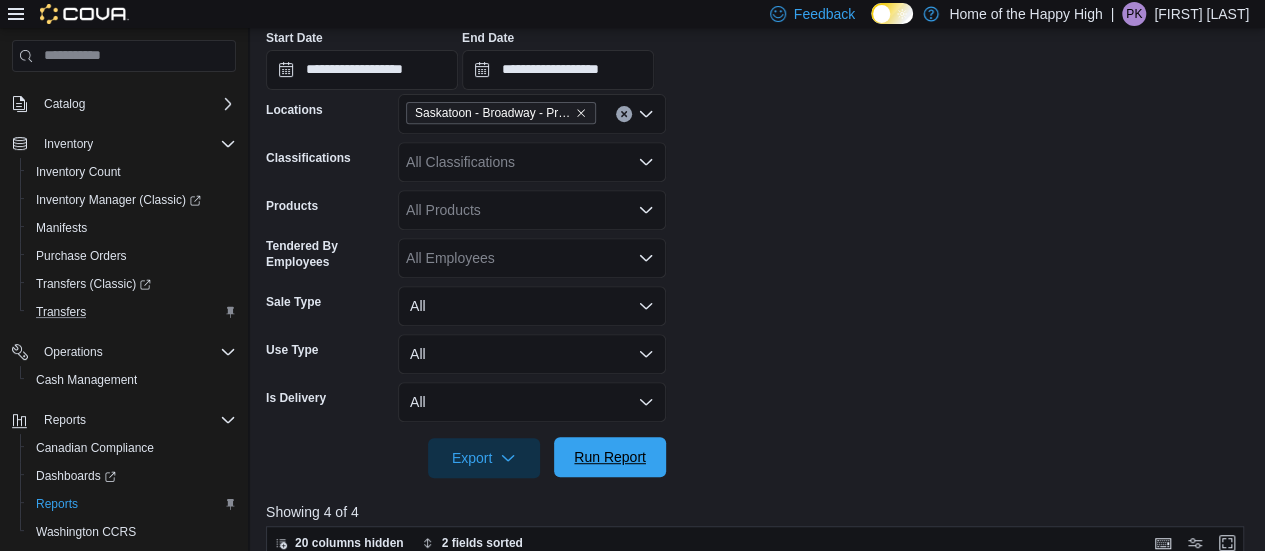 click on "Run Report" at bounding box center (610, 457) 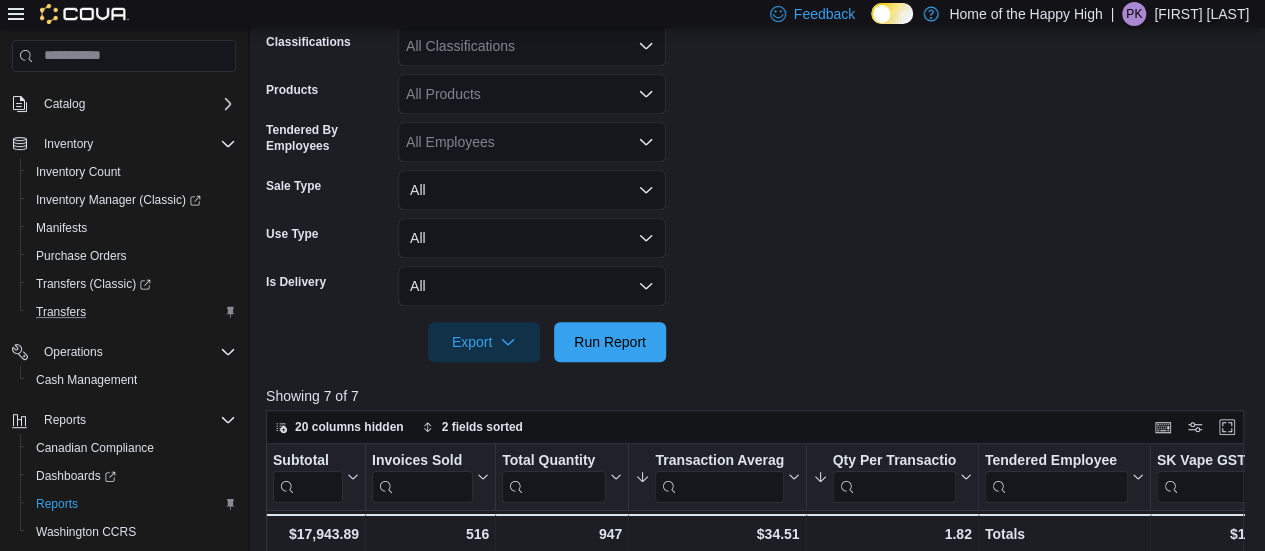 scroll, scrollTop: 656, scrollLeft: 0, axis: vertical 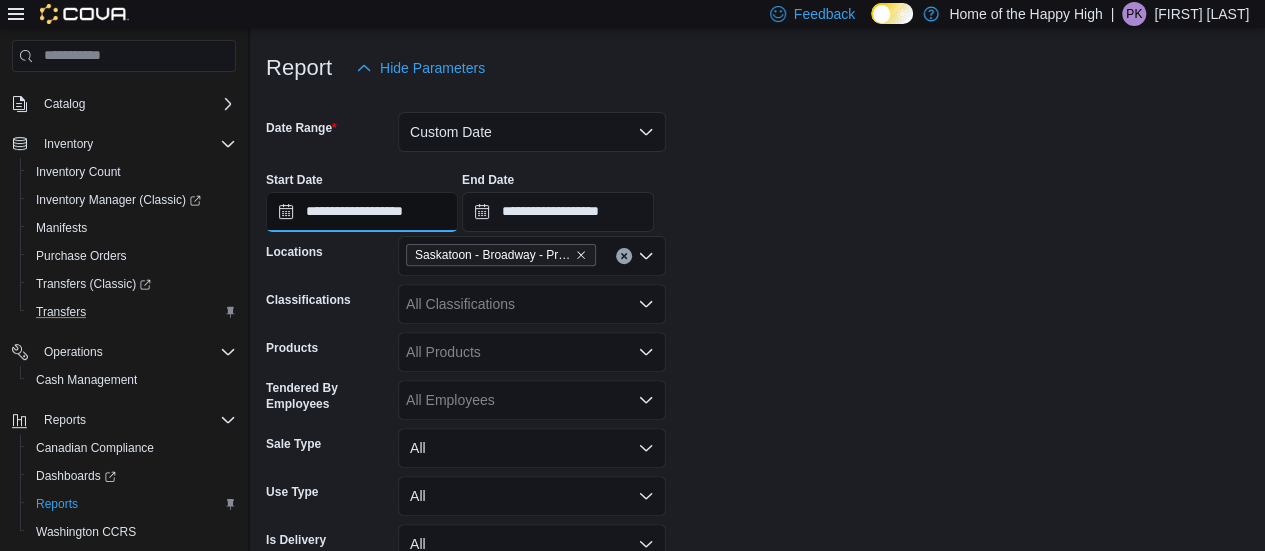 click on "**********" at bounding box center (362, 212) 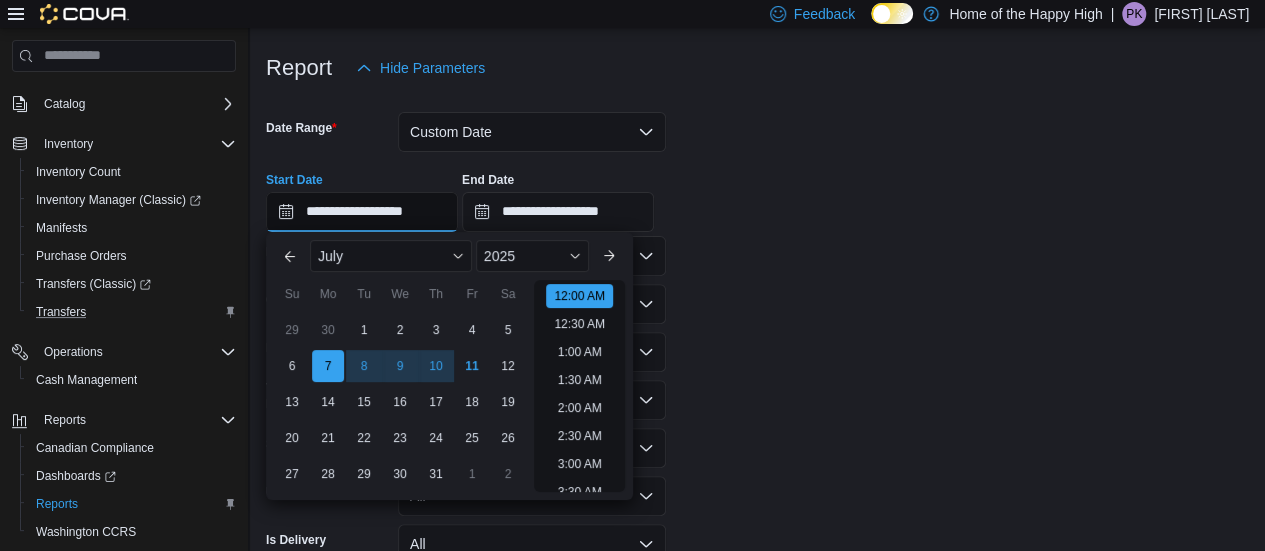 scroll, scrollTop: 62, scrollLeft: 0, axis: vertical 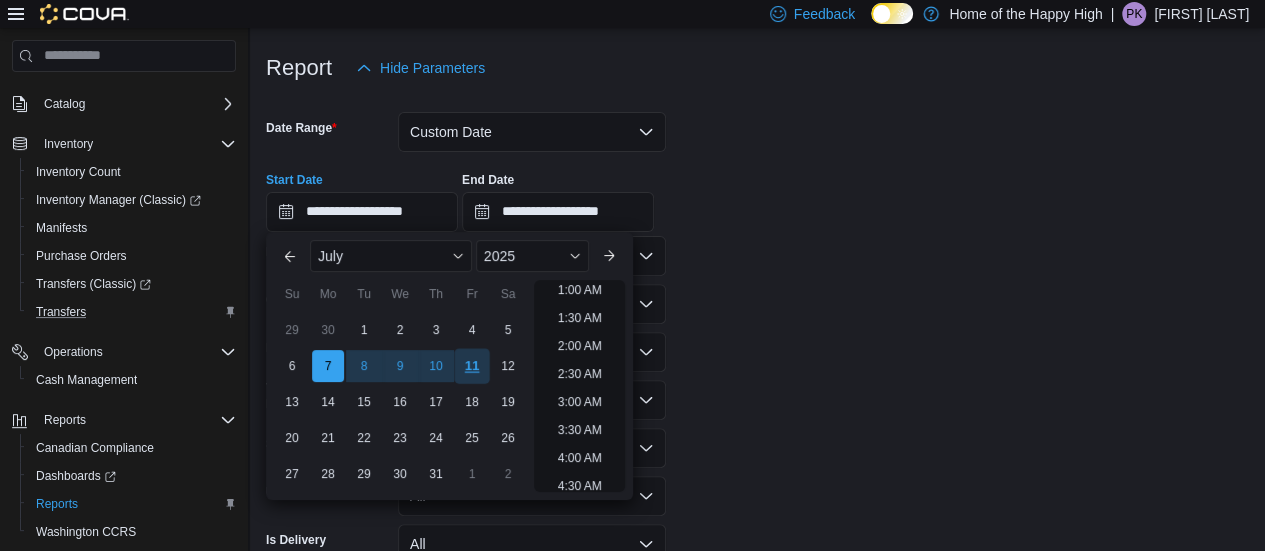 click on "11" at bounding box center [471, 365] 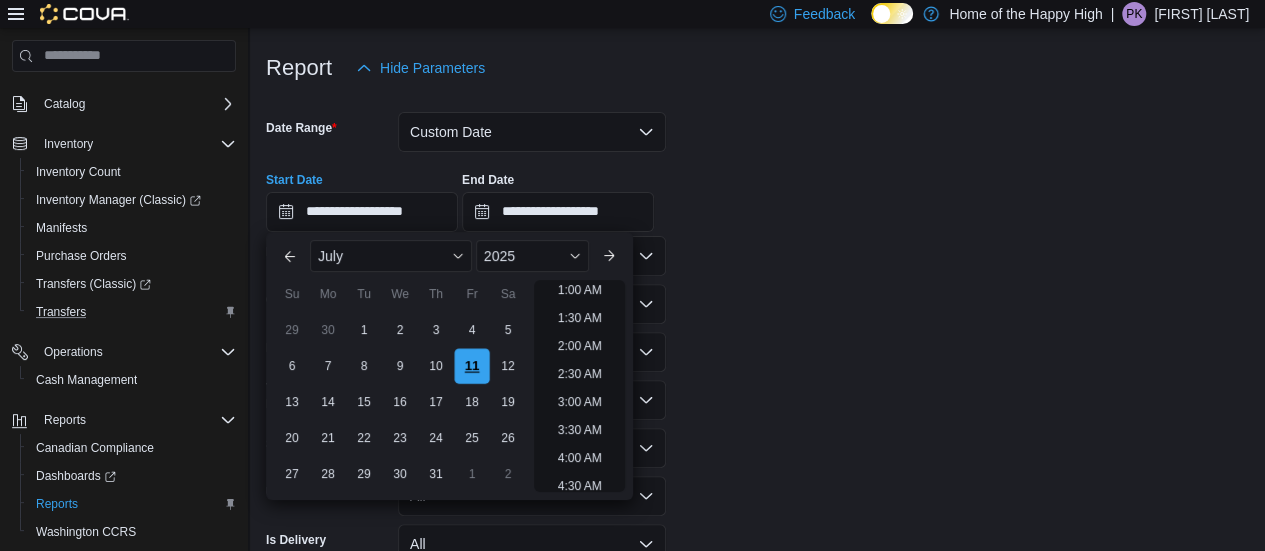scroll, scrollTop: 4, scrollLeft: 0, axis: vertical 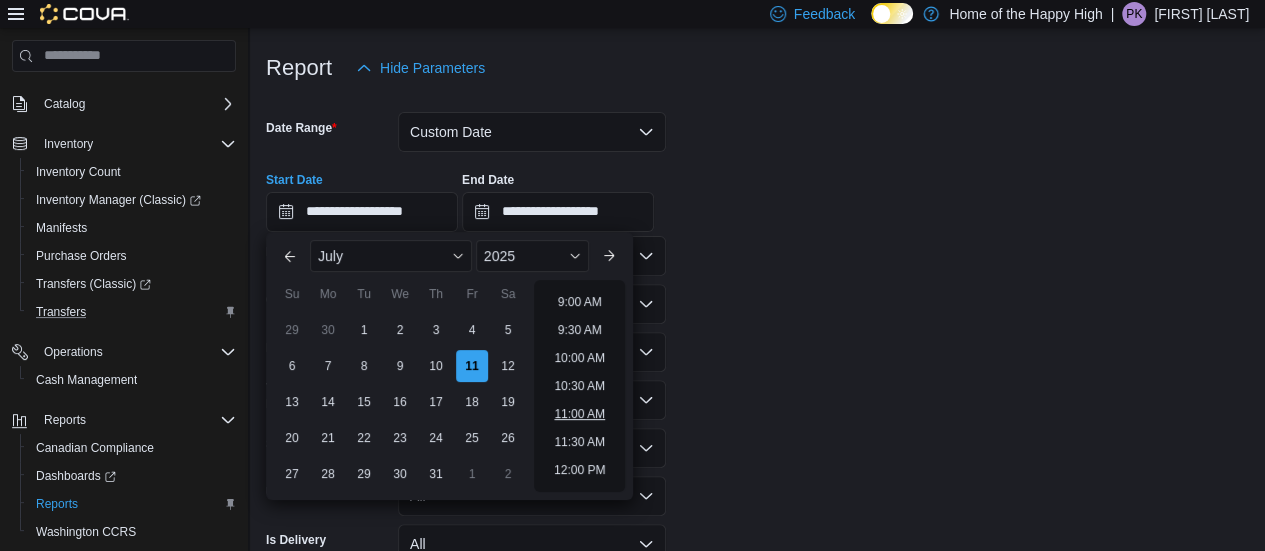 click on "11:00 AM" at bounding box center [579, 414] 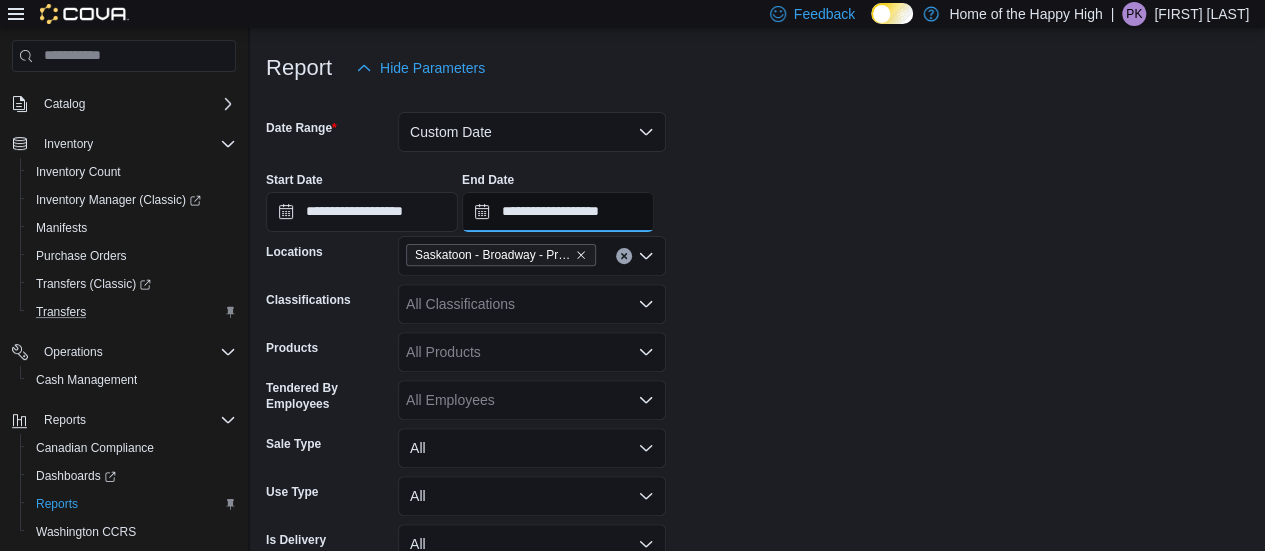 click on "**********" at bounding box center [558, 212] 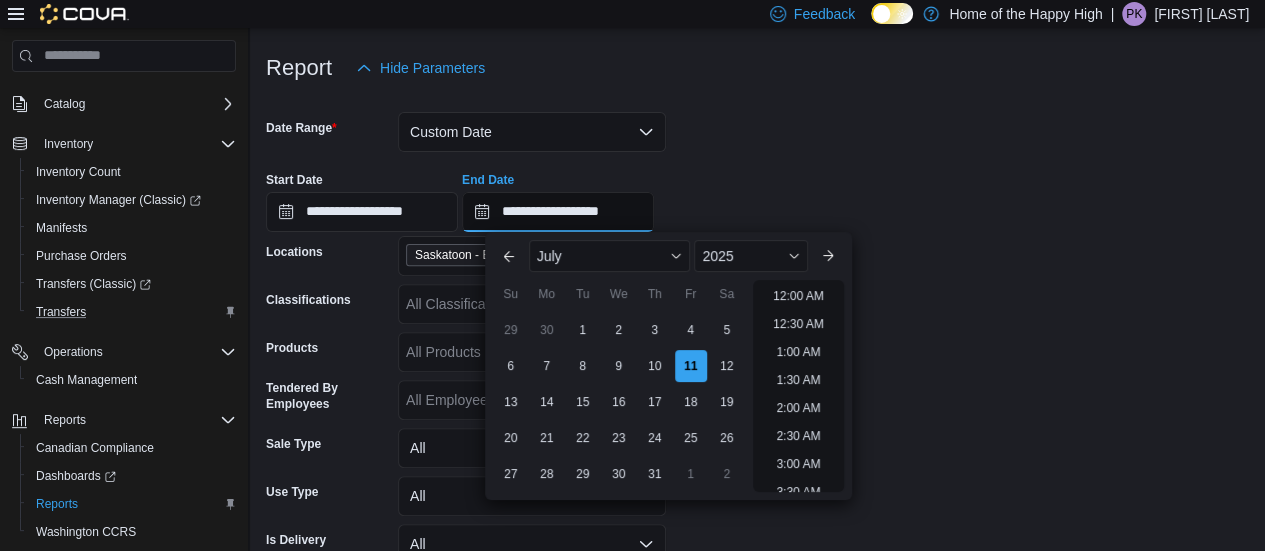 scroll, scrollTop: 1136, scrollLeft: 0, axis: vertical 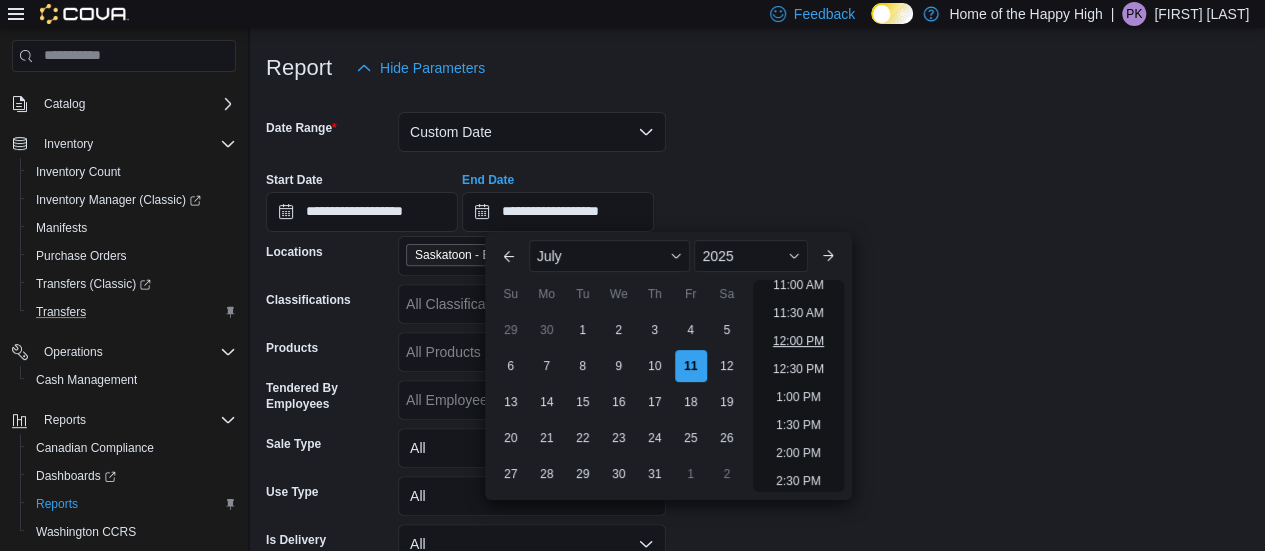 click on "12:00 PM" at bounding box center [798, 341] 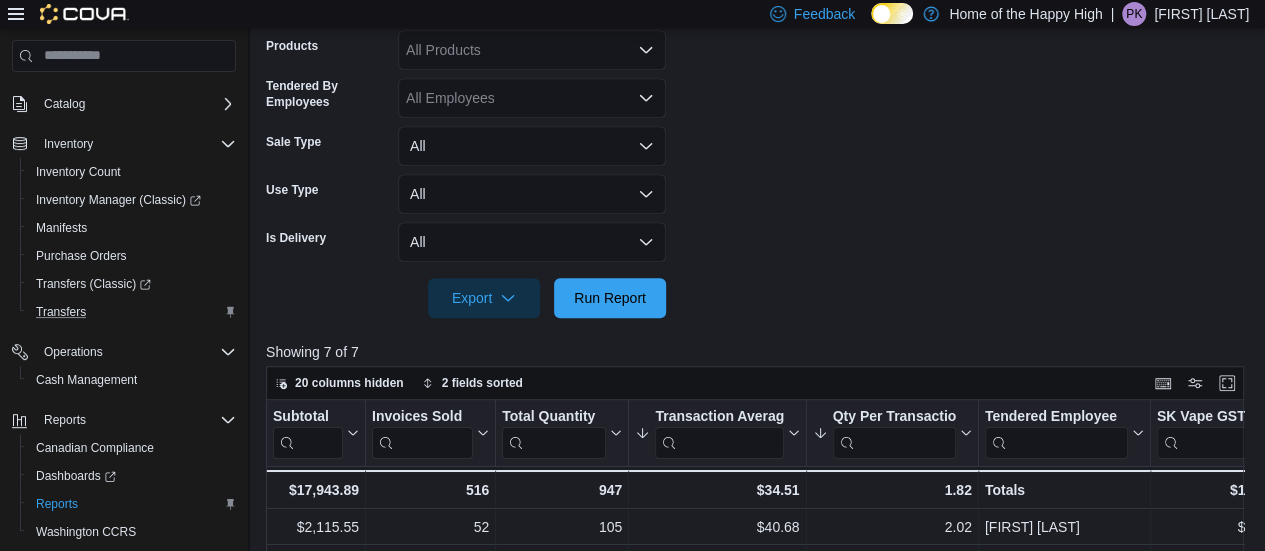scroll, scrollTop: 529, scrollLeft: 0, axis: vertical 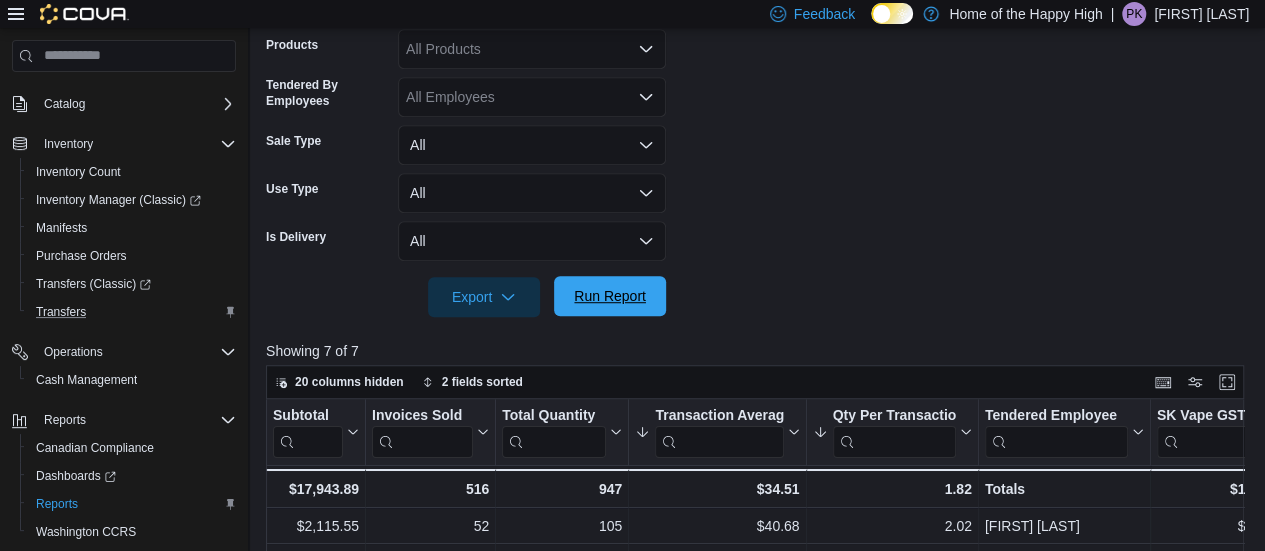 click on "Run Report" at bounding box center [610, 296] 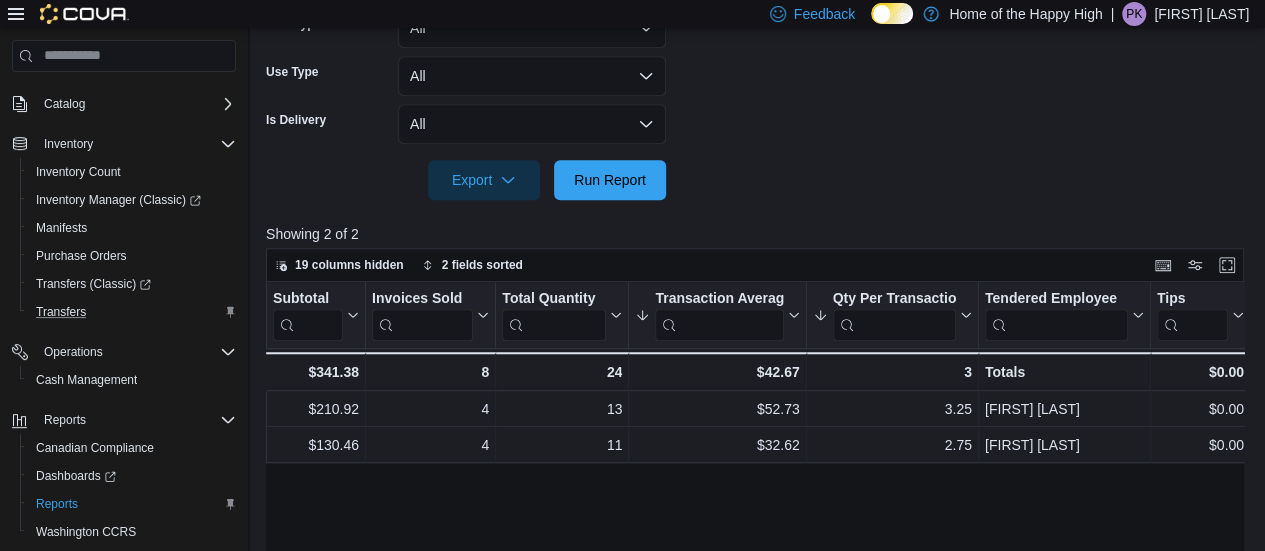 scroll, scrollTop: 654, scrollLeft: 0, axis: vertical 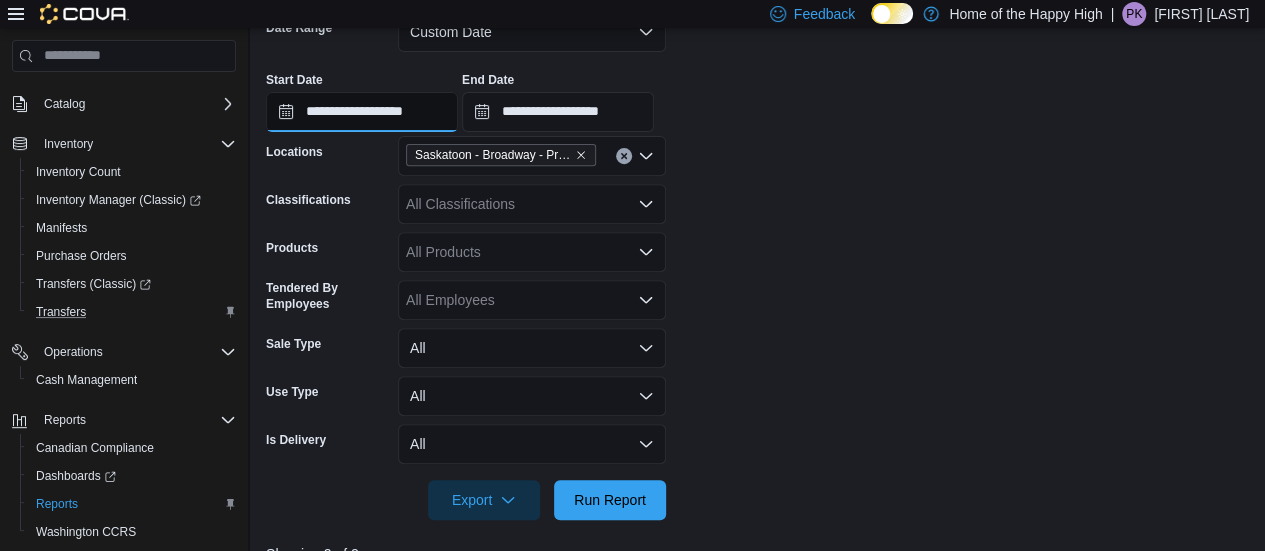 click on "**********" at bounding box center (362, 112) 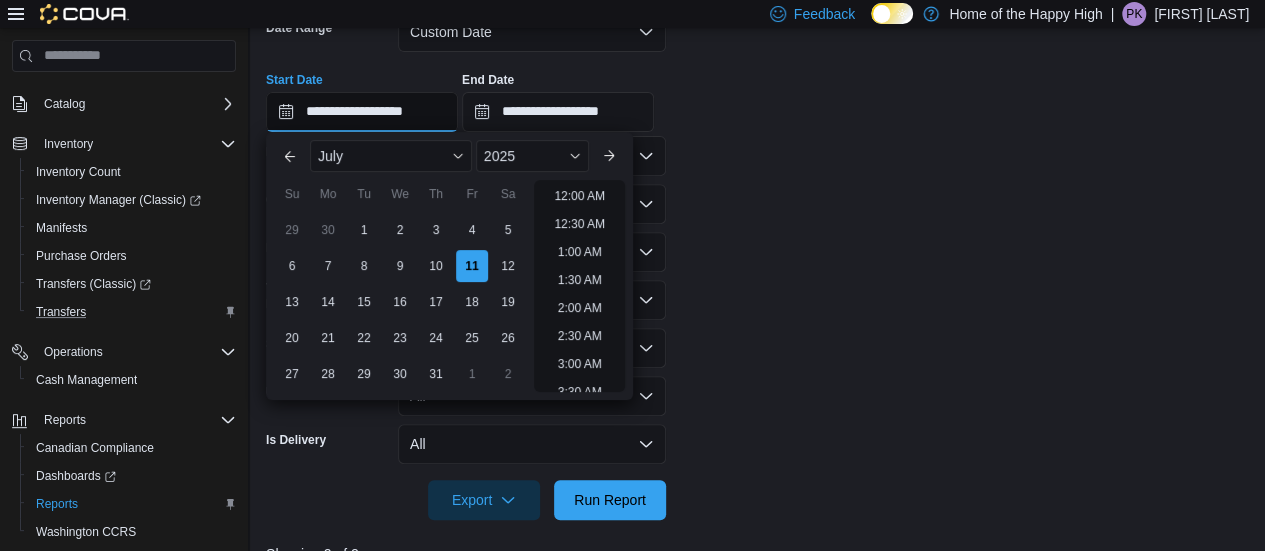 scroll, scrollTop: 678, scrollLeft: 0, axis: vertical 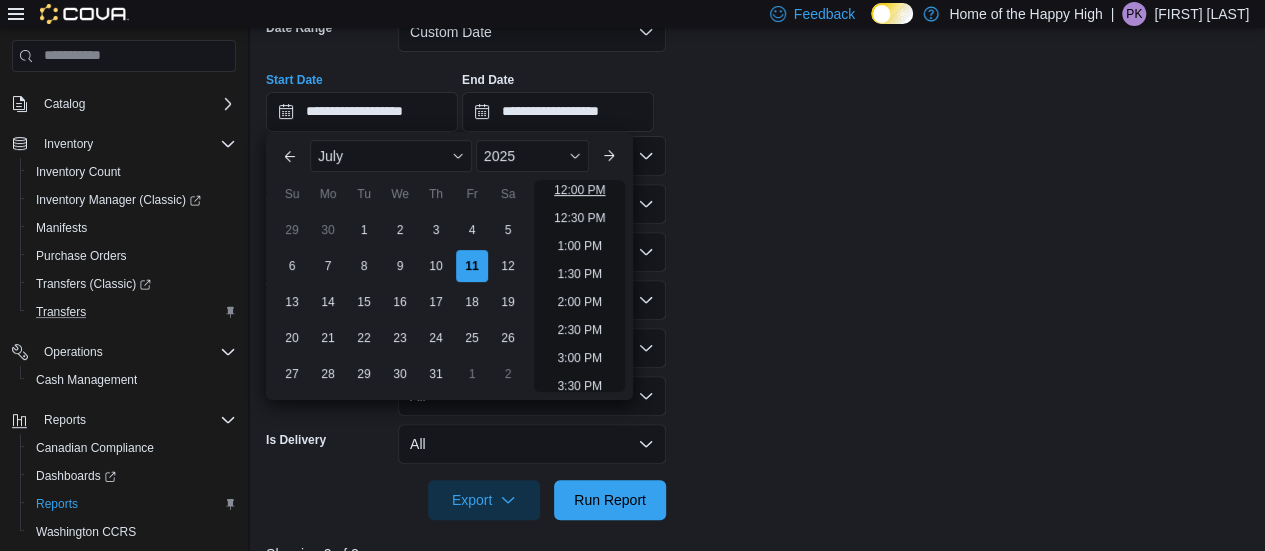click on "12:00 PM" at bounding box center [579, 190] 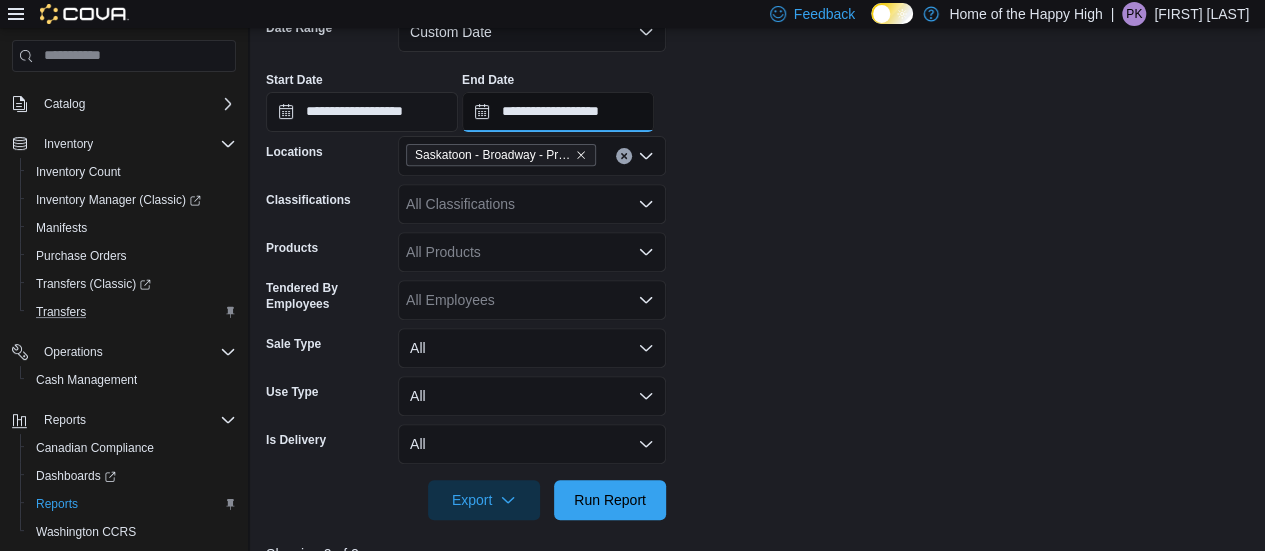 click on "**********" at bounding box center (558, 112) 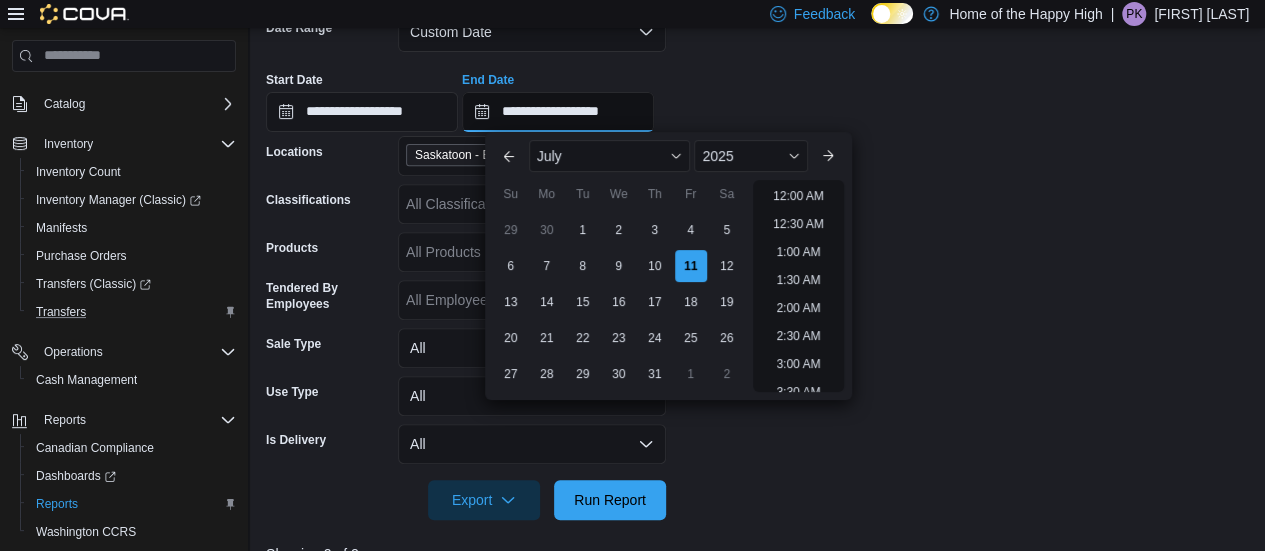 scroll, scrollTop: 734, scrollLeft: 0, axis: vertical 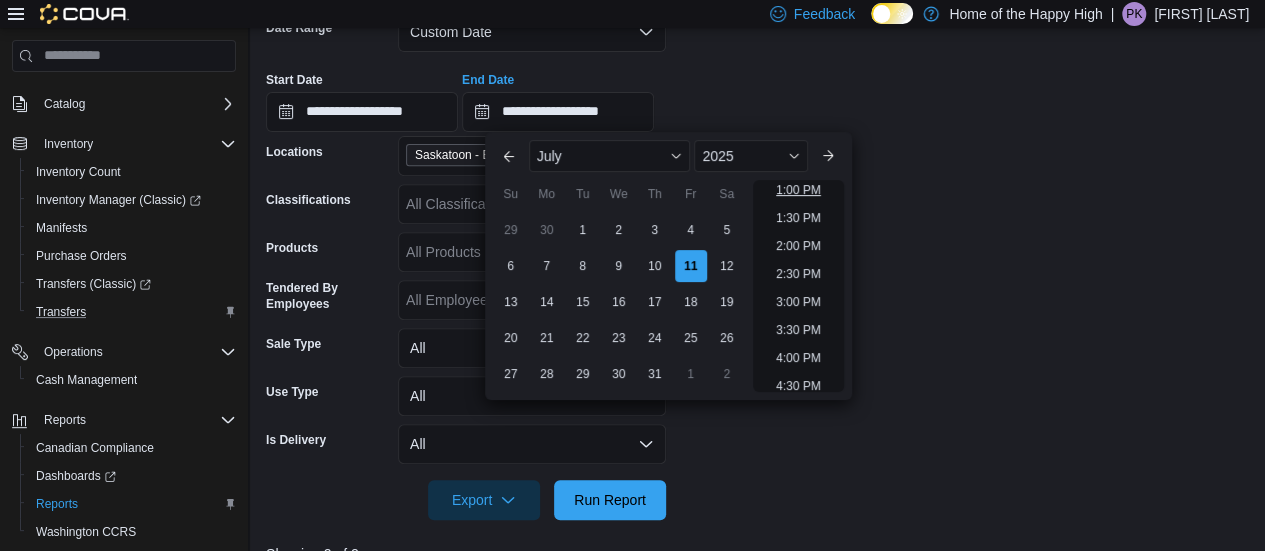 click on "1:00 PM" at bounding box center [798, 190] 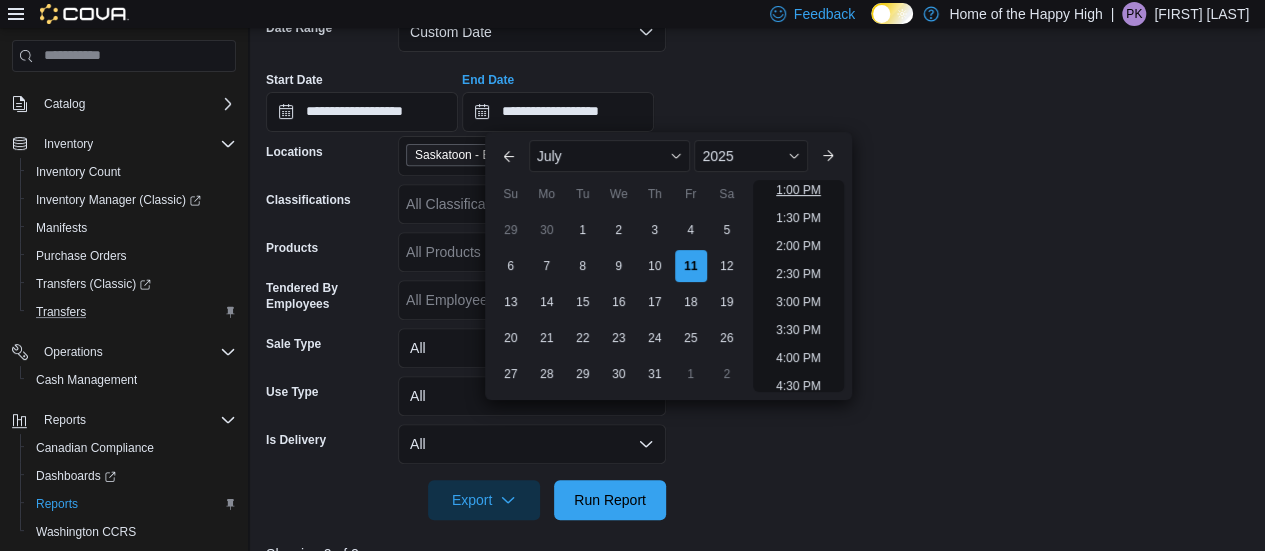 type on "**********" 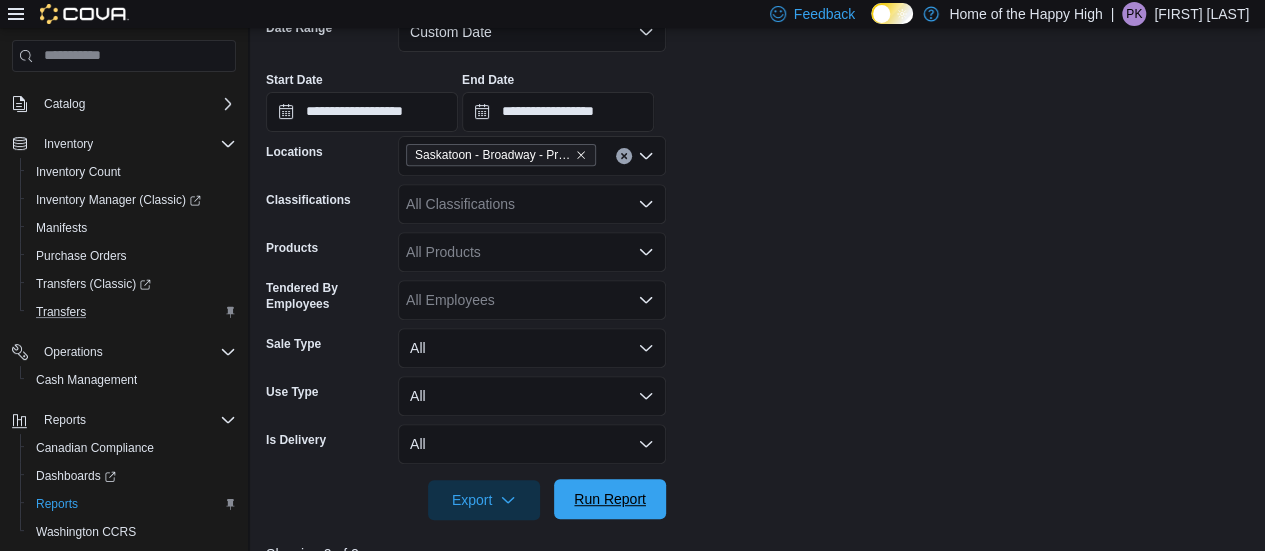 click on "Run Report" at bounding box center (610, 499) 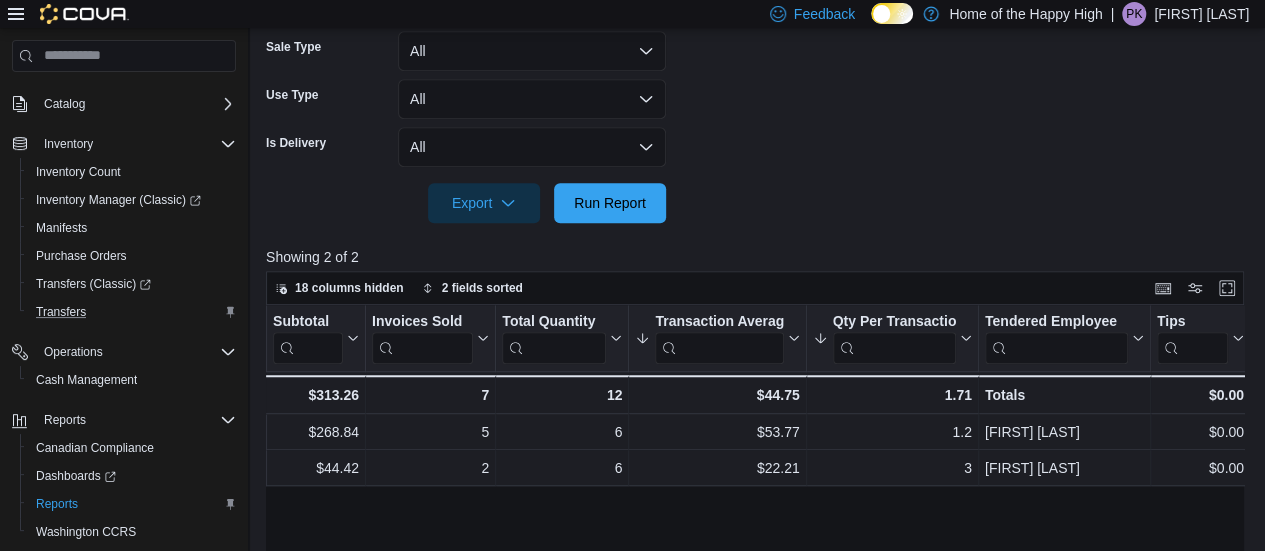 scroll, scrollTop: 626, scrollLeft: 0, axis: vertical 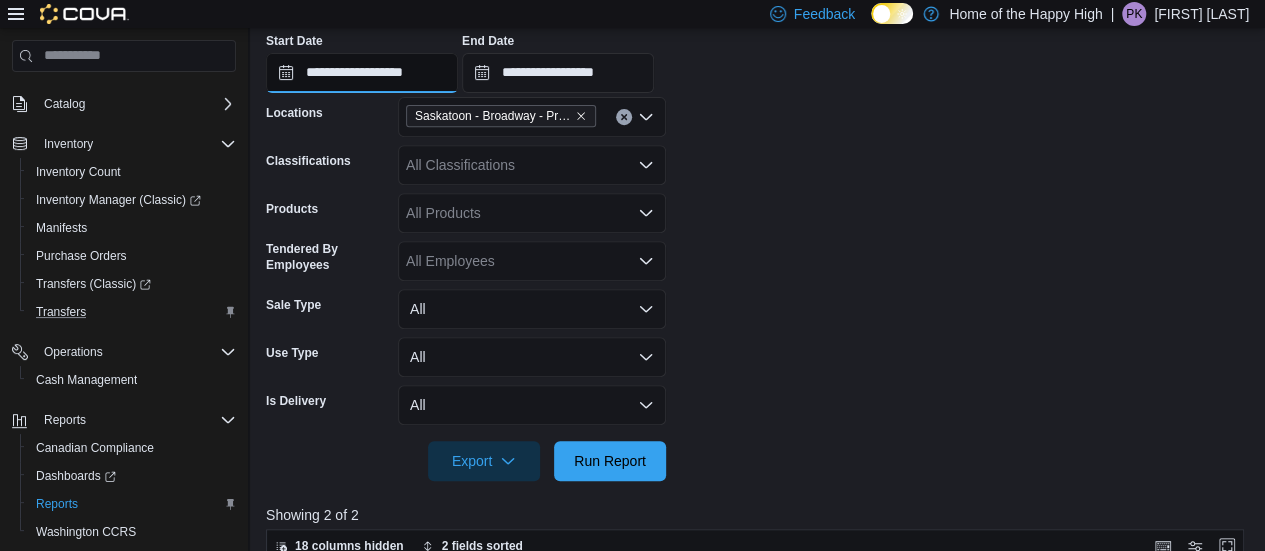 click on "**********" at bounding box center [362, 73] 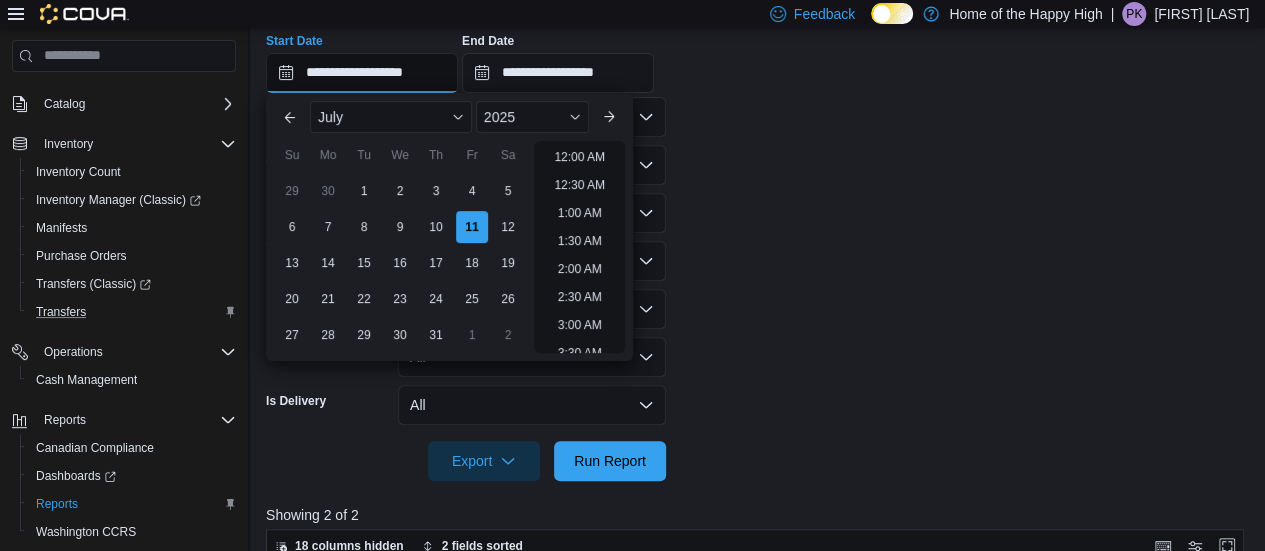 scroll, scrollTop: 734, scrollLeft: 0, axis: vertical 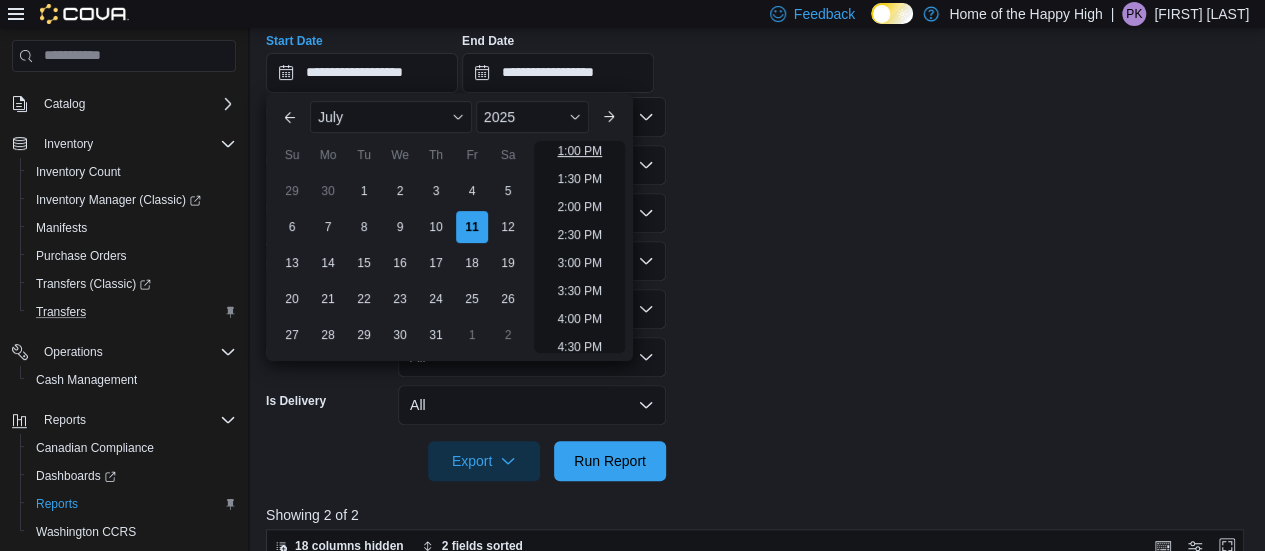 click on "1:00 PM" at bounding box center [579, 151] 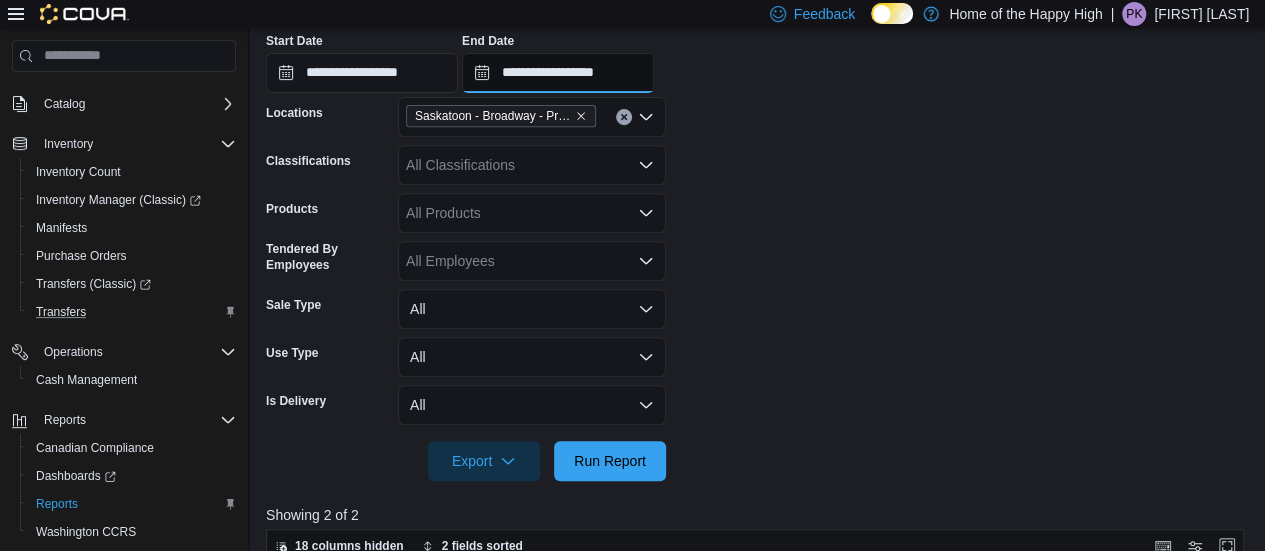 click on "**********" at bounding box center (558, 73) 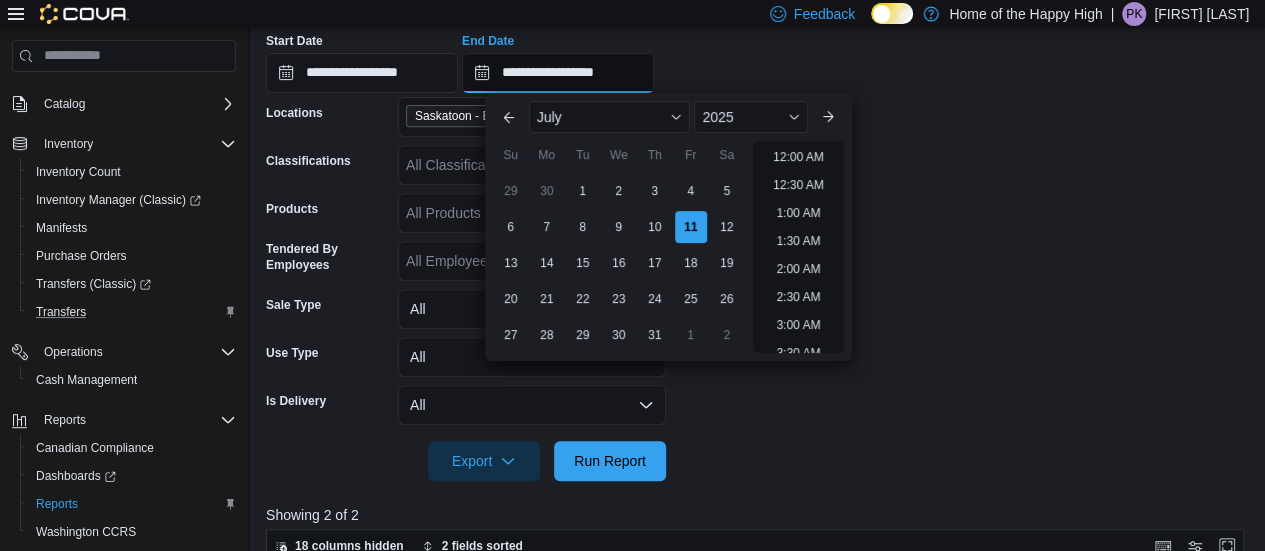 scroll, scrollTop: 790, scrollLeft: 0, axis: vertical 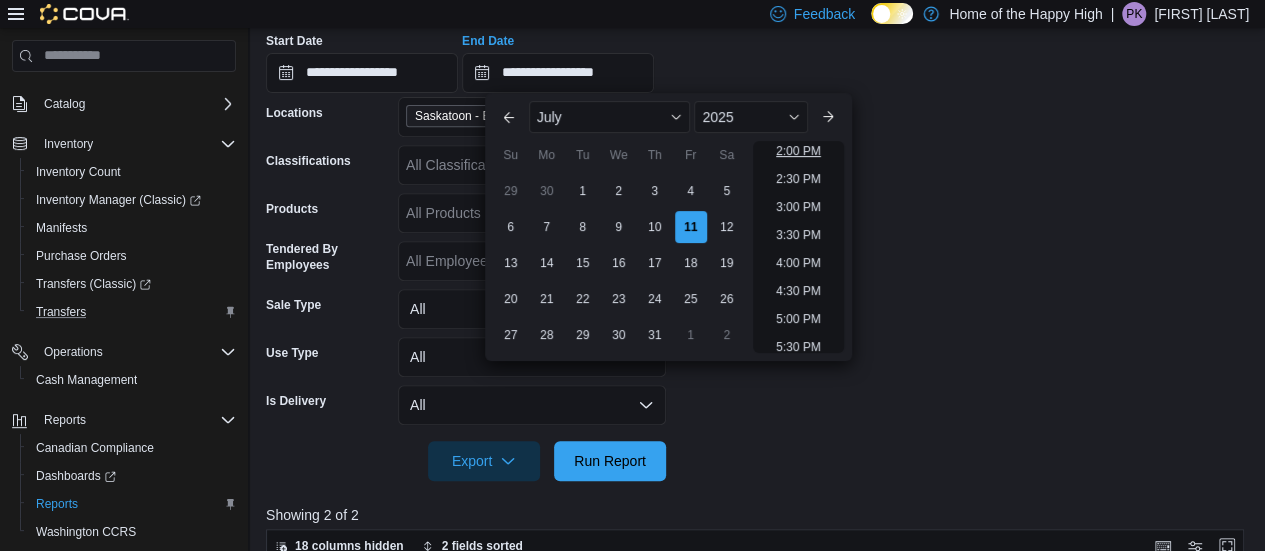 click on "2:00 PM" at bounding box center (798, 151) 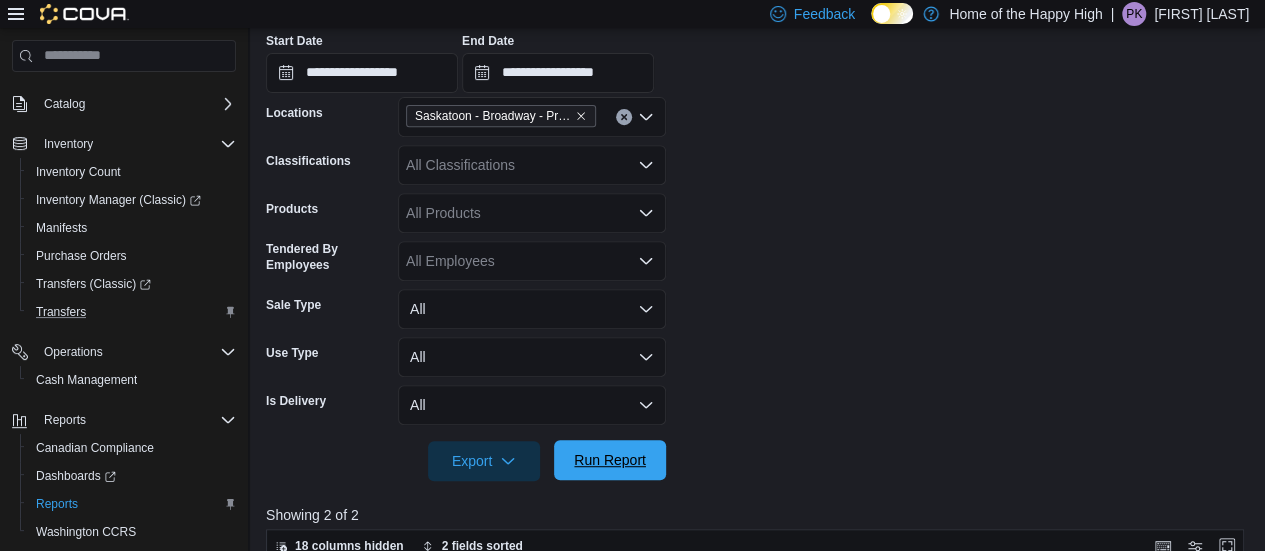 click on "Run Report" at bounding box center (610, 460) 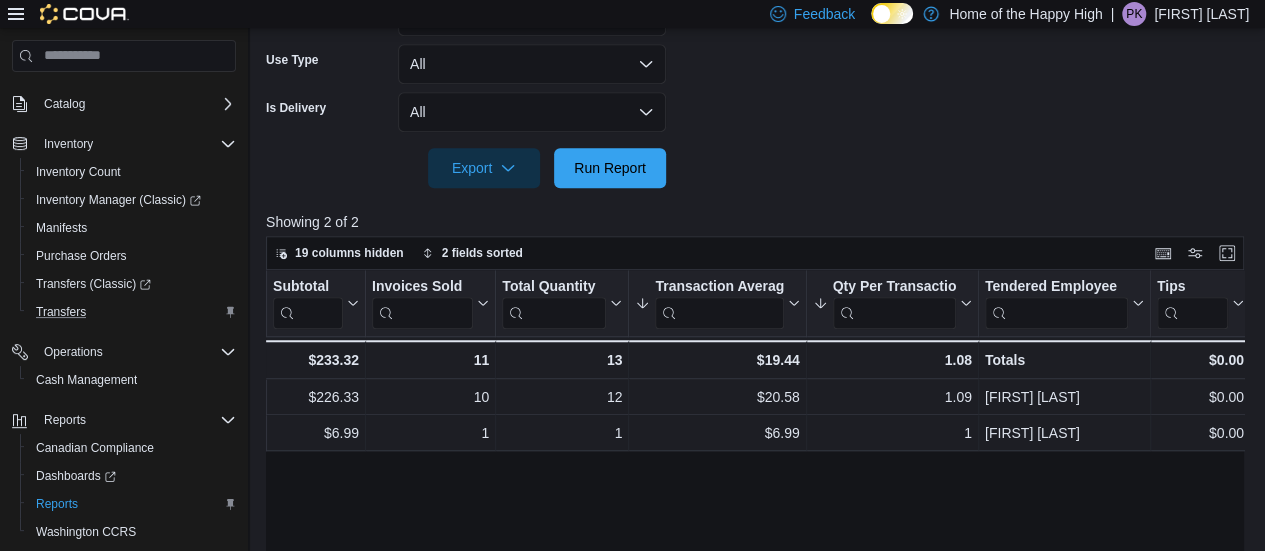 scroll, scrollTop: 663, scrollLeft: 0, axis: vertical 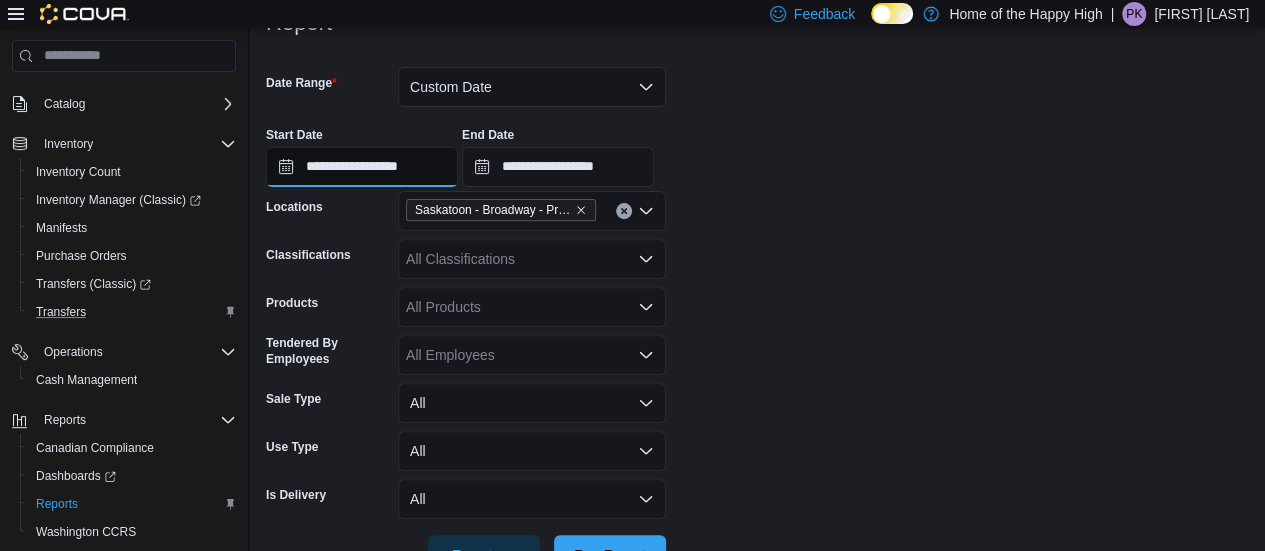 click on "**********" at bounding box center (362, 167) 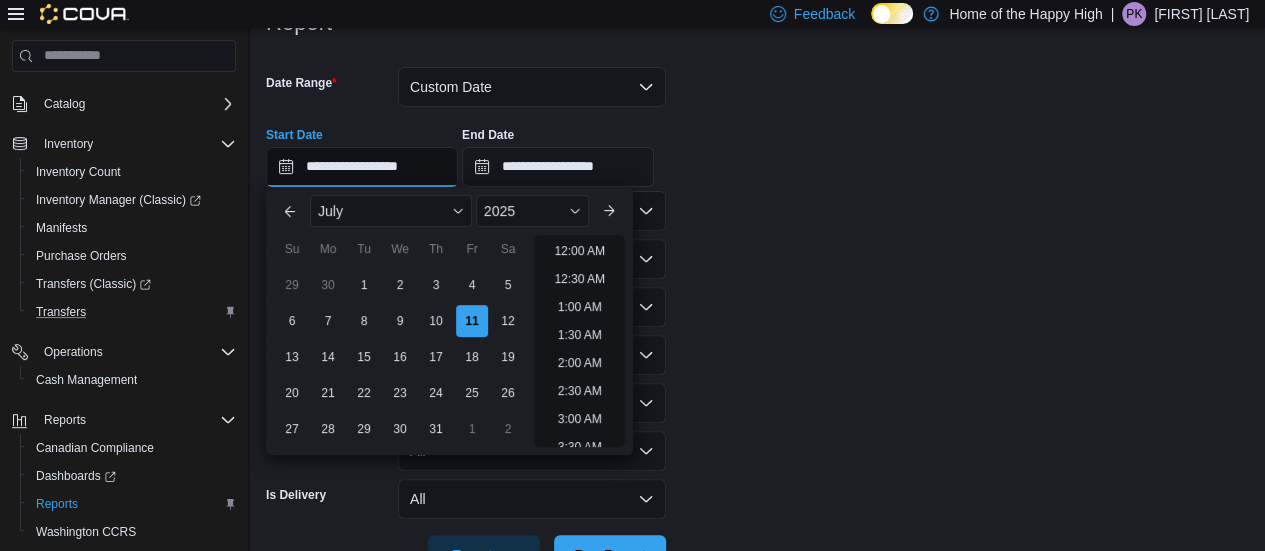 scroll, scrollTop: 790, scrollLeft: 0, axis: vertical 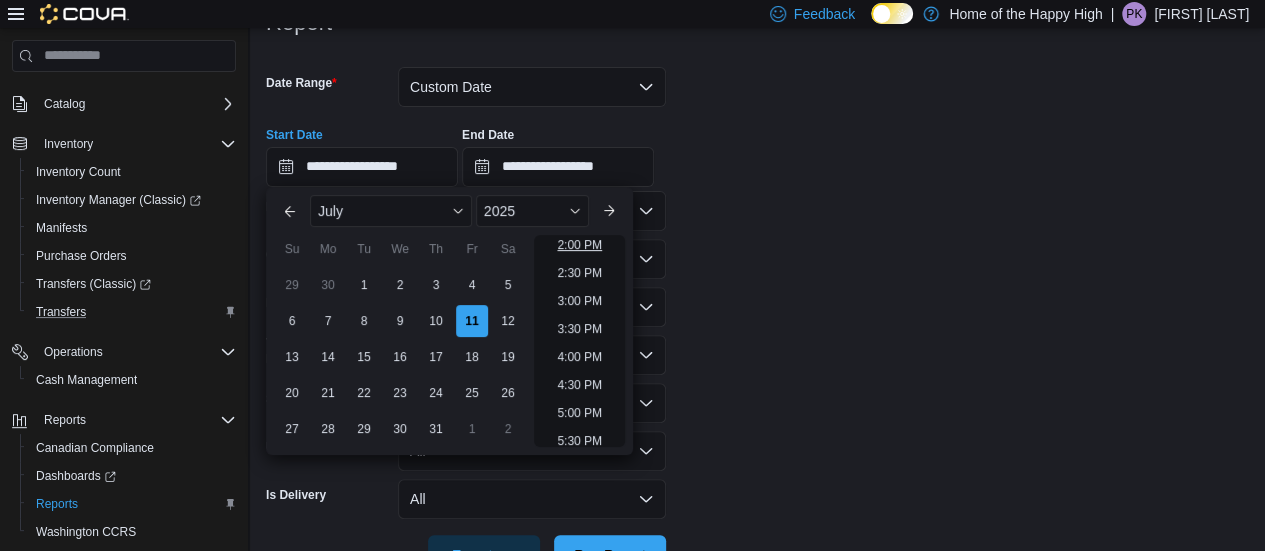 click on "2:00 PM" at bounding box center [579, 245] 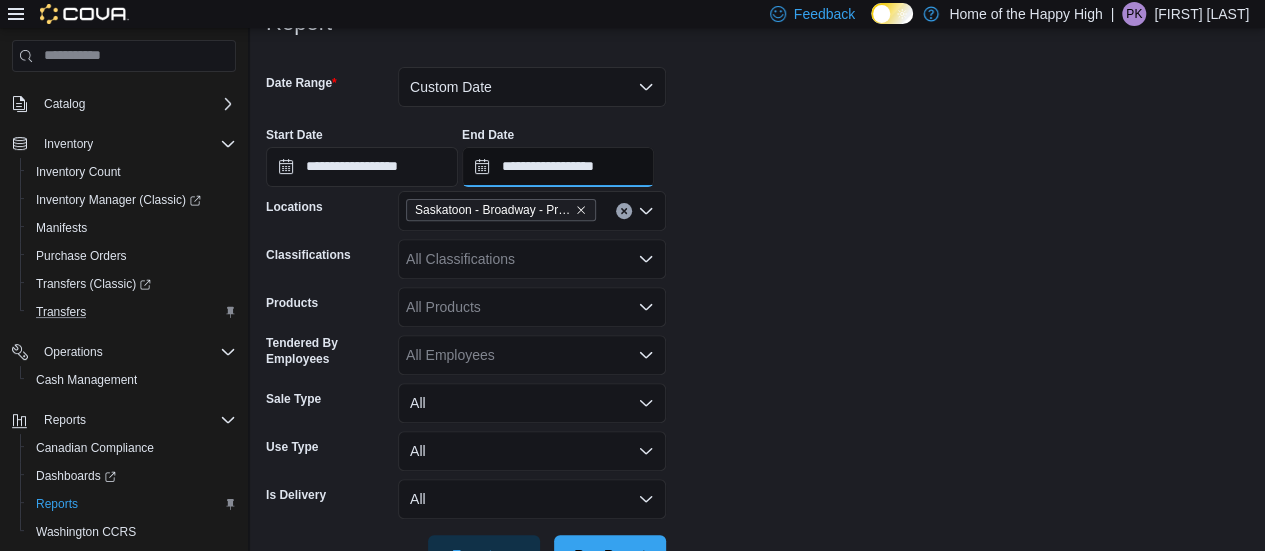 click on "**********" at bounding box center [558, 167] 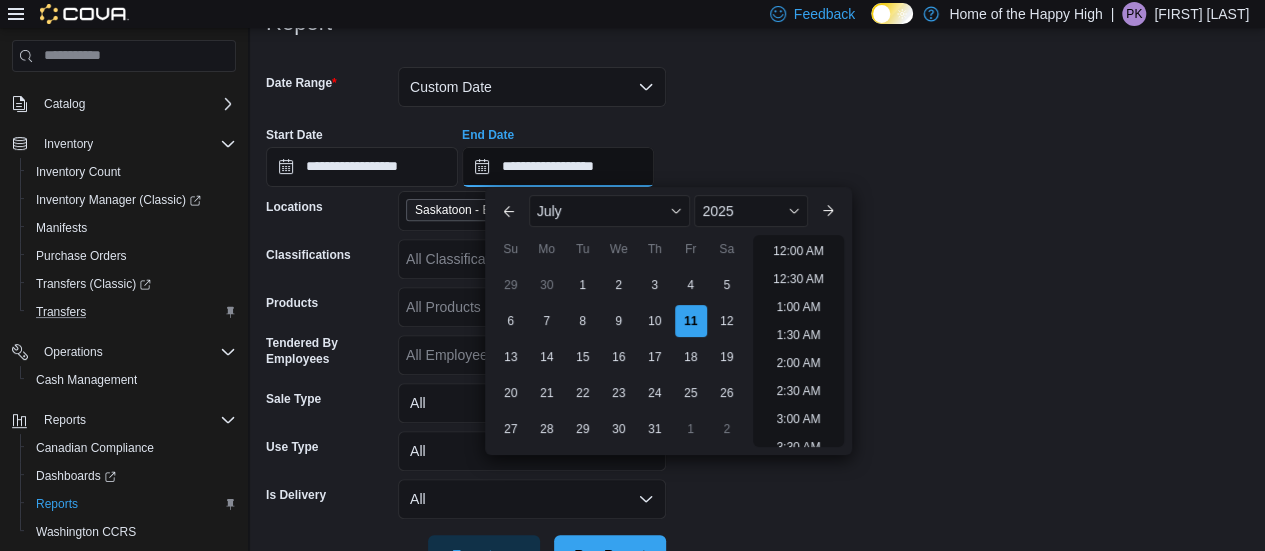 scroll, scrollTop: 846, scrollLeft: 0, axis: vertical 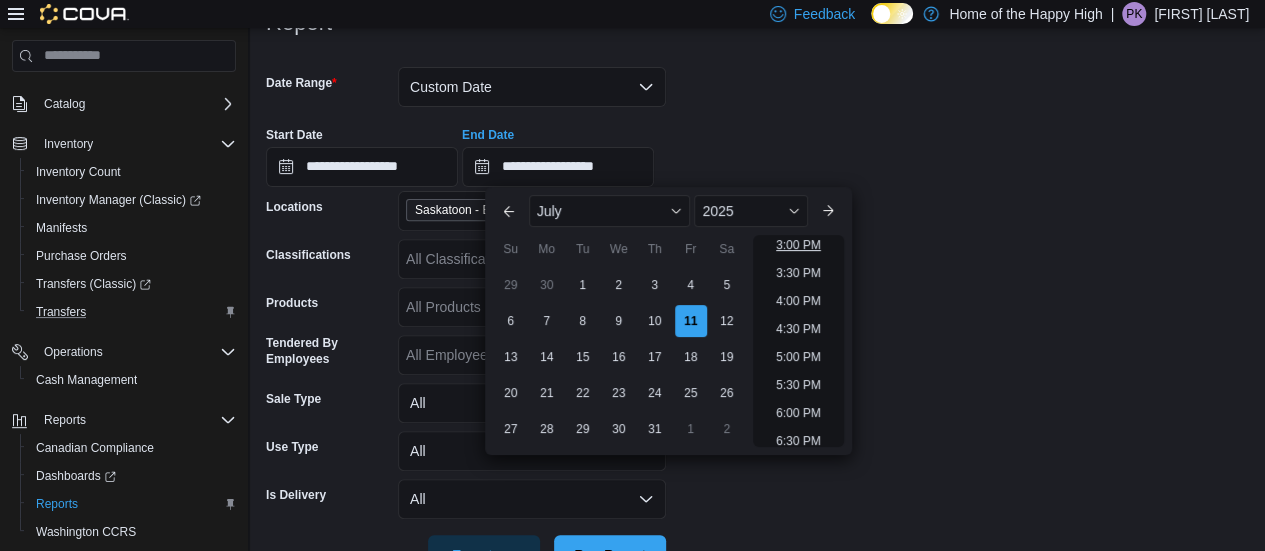 click on "3:00 PM" at bounding box center (798, 245) 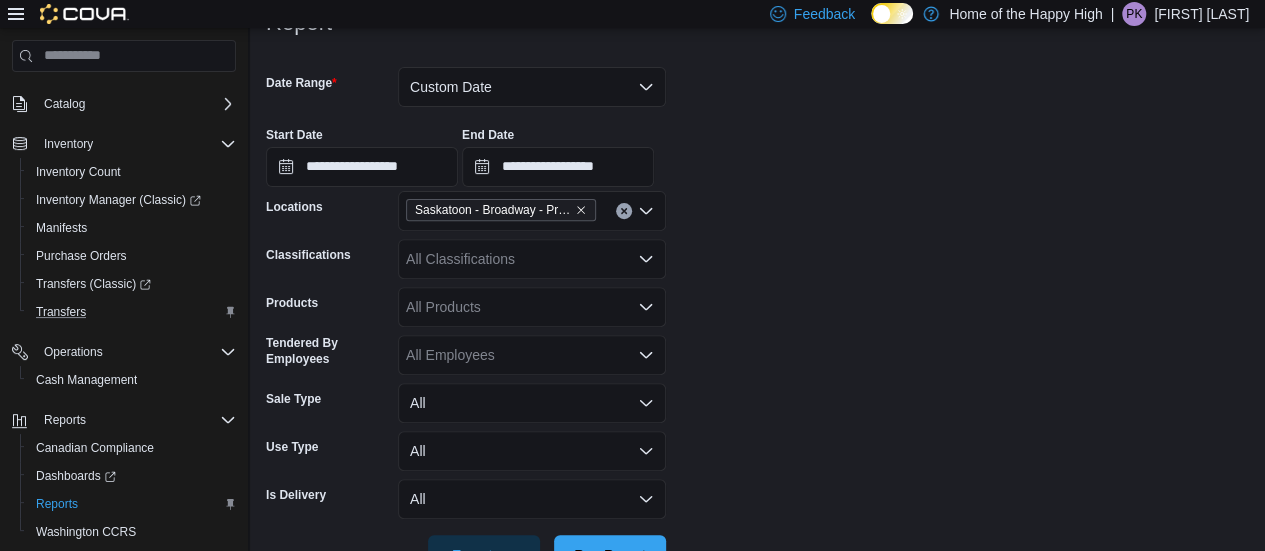 scroll, scrollTop: 417, scrollLeft: 0, axis: vertical 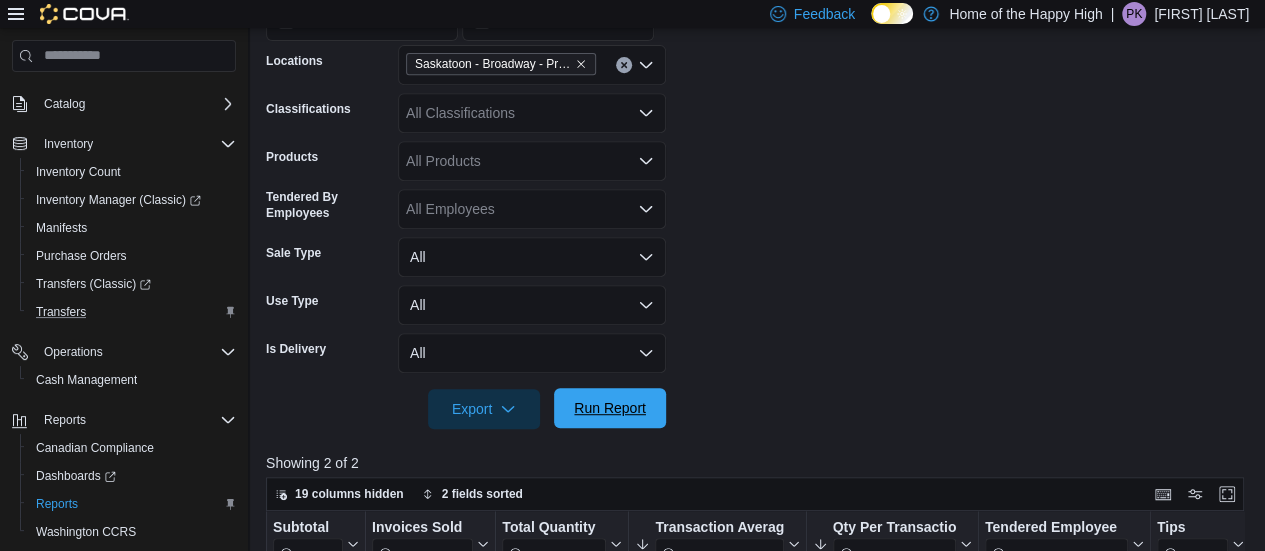click on "Run Report" at bounding box center [610, 408] 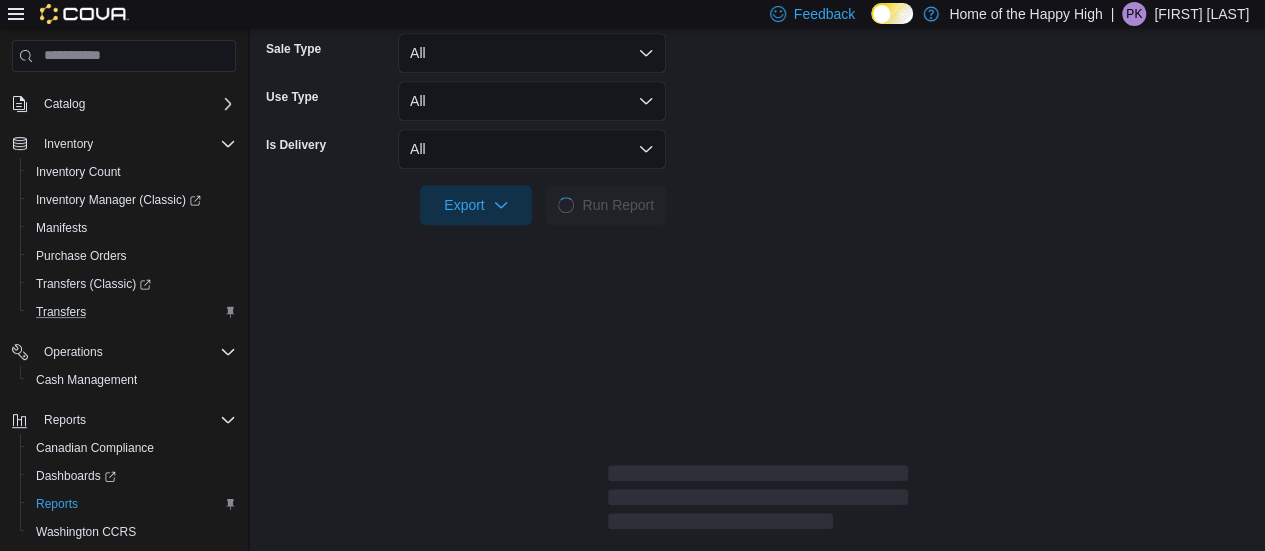 scroll, scrollTop: 622, scrollLeft: 0, axis: vertical 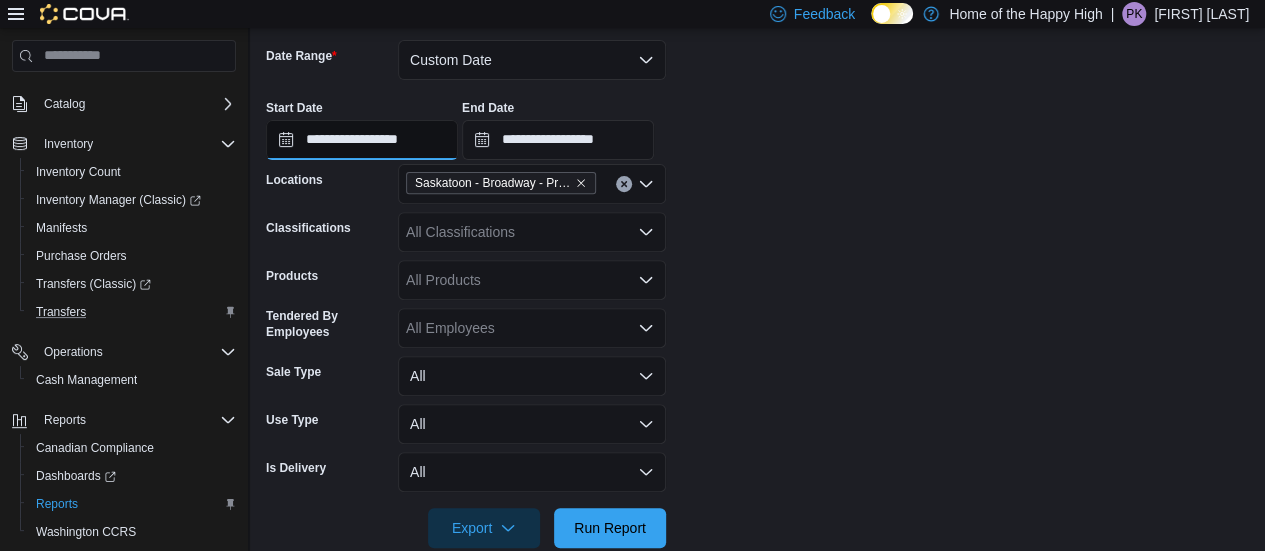 click on "**********" at bounding box center (362, 140) 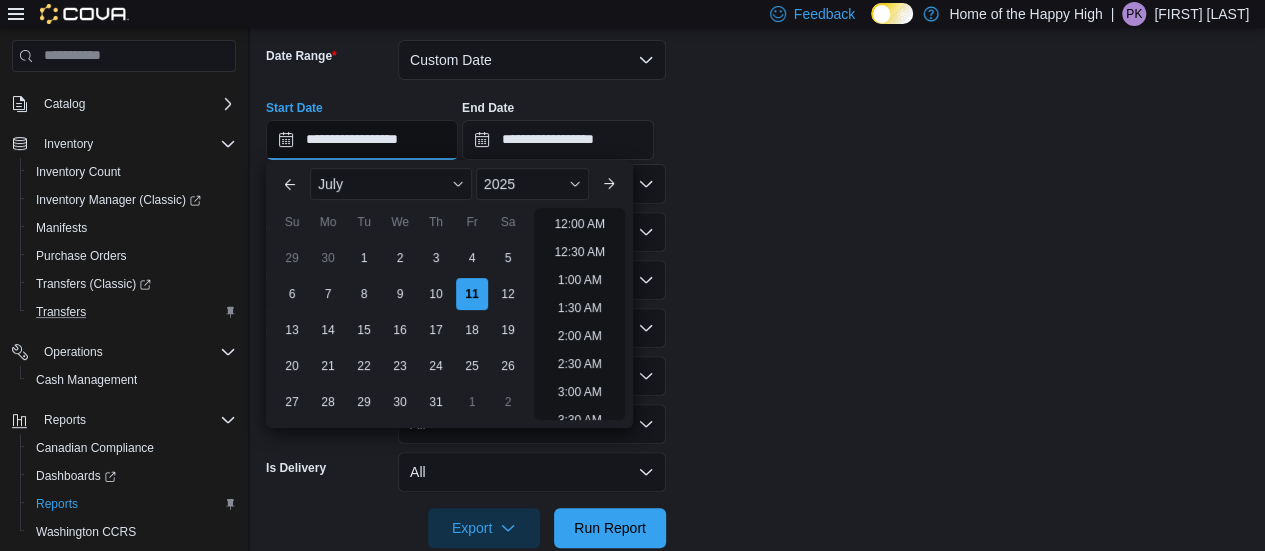 scroll, scrollTop: 846, scrollLeft: 0, axis: vertical 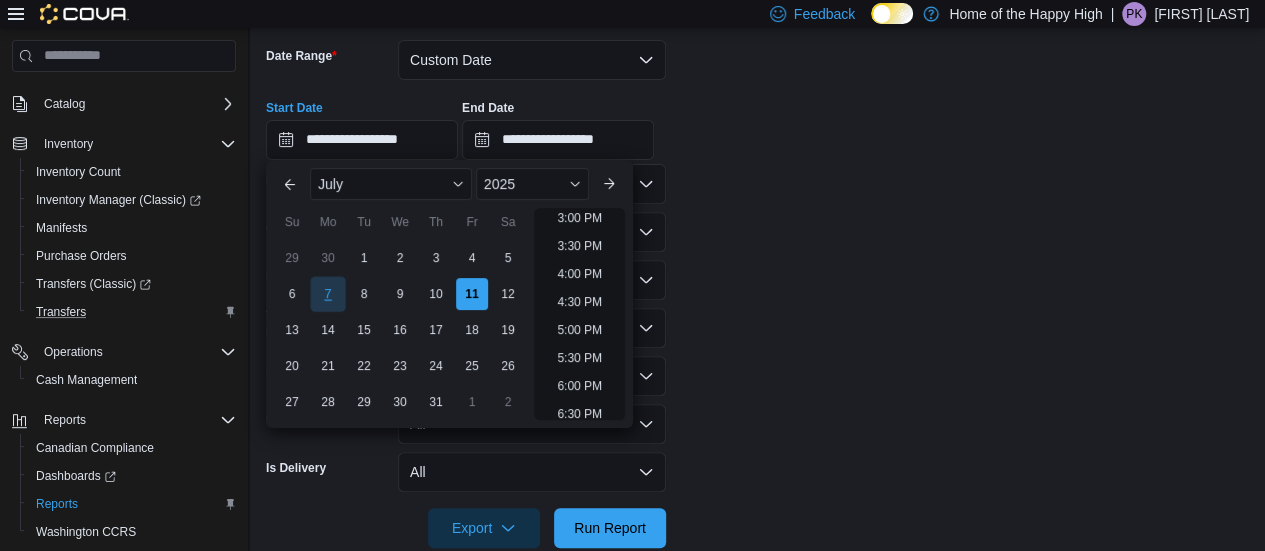 click on "7" at bounding box center [327, 293] 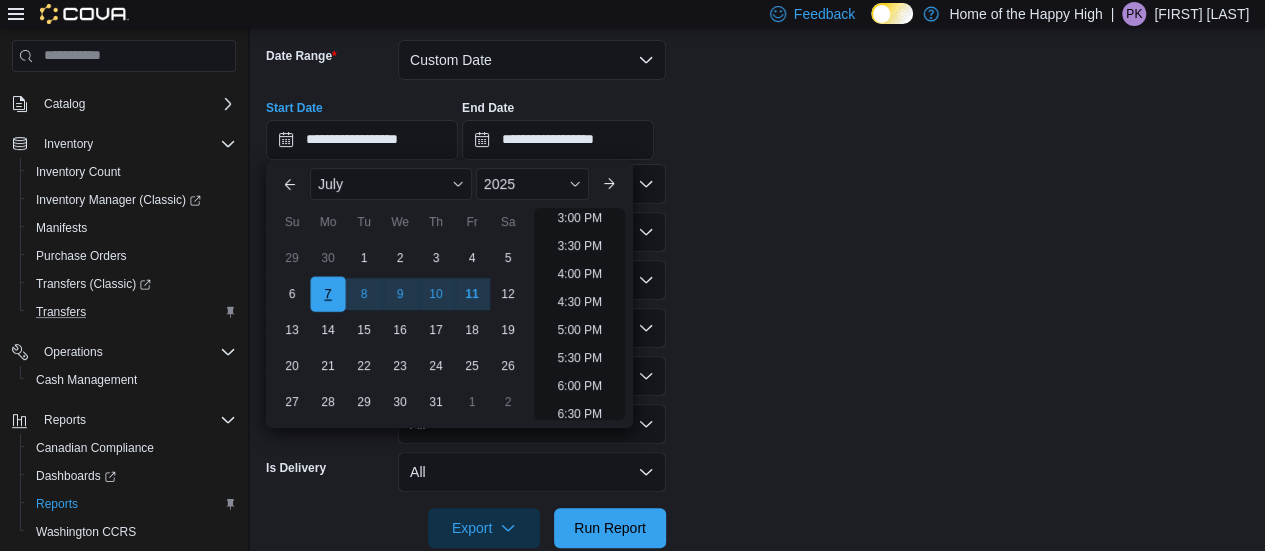 scroll, scrollTop: 788, scrollLeft: 0, axis: vertical 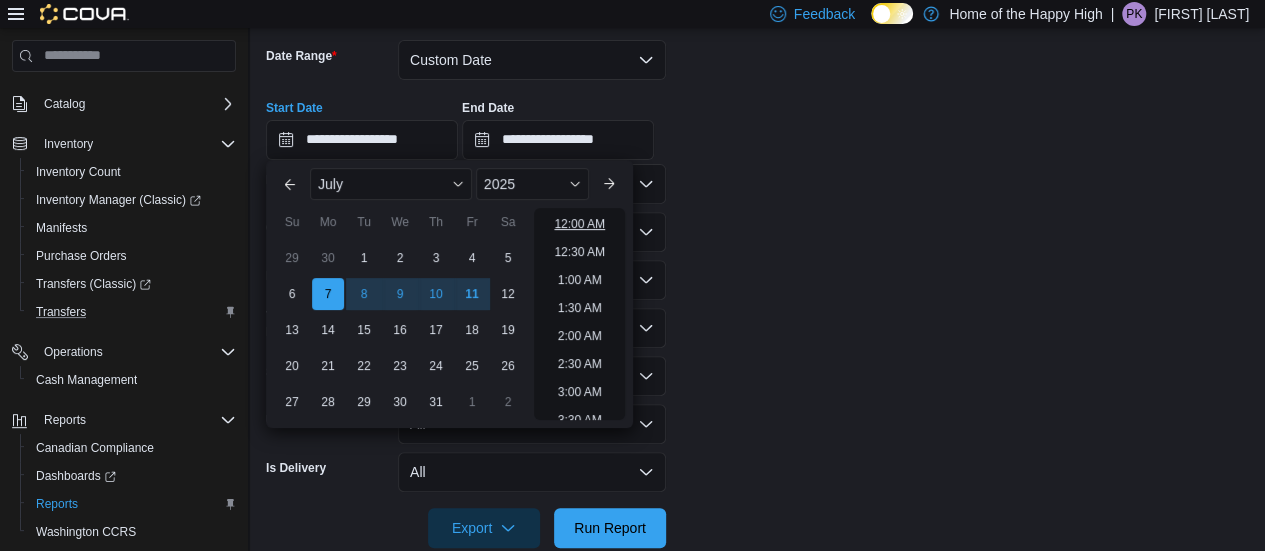click on "12:00 AM" at bounding box center (579, 224) 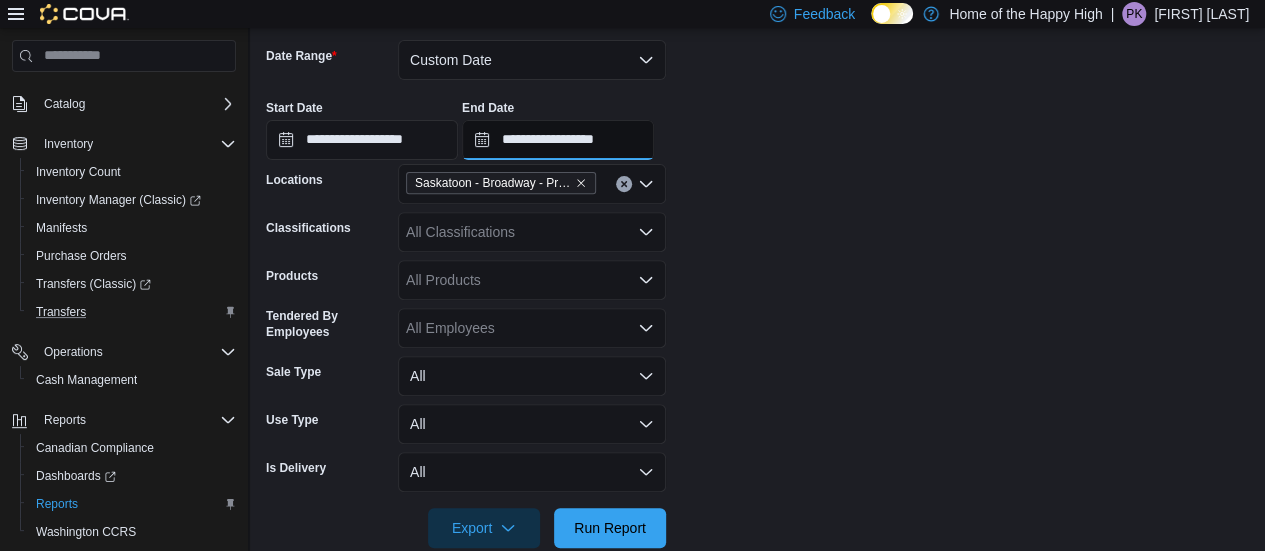 click on "**********" at bounding box center (558, 140) 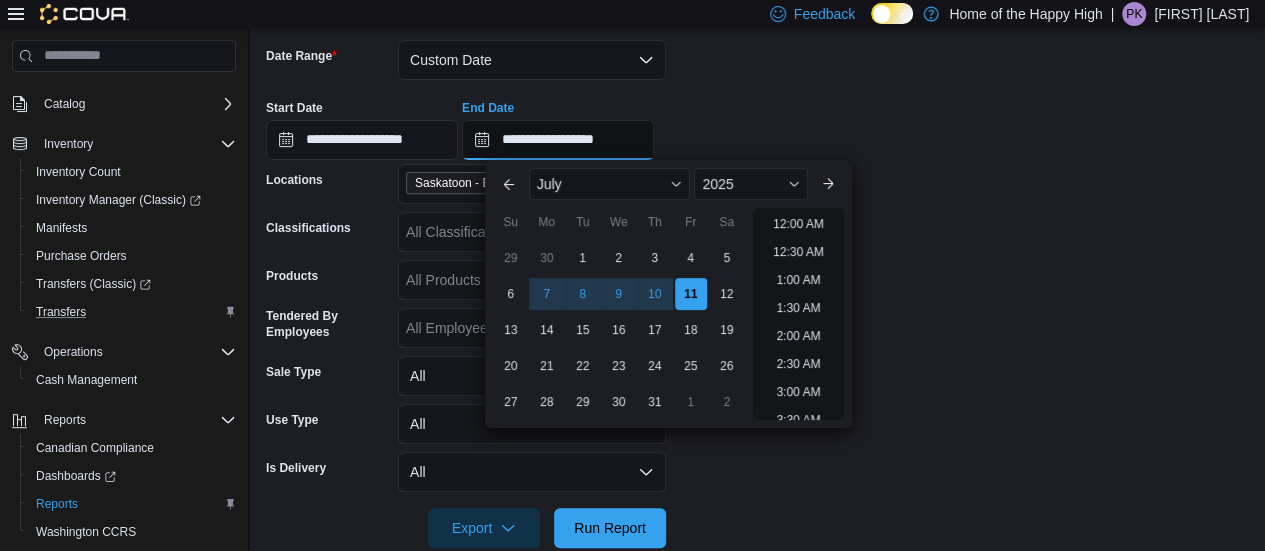 scroll, scrollTop: 902, scrollLeft: 0, axis: vertical 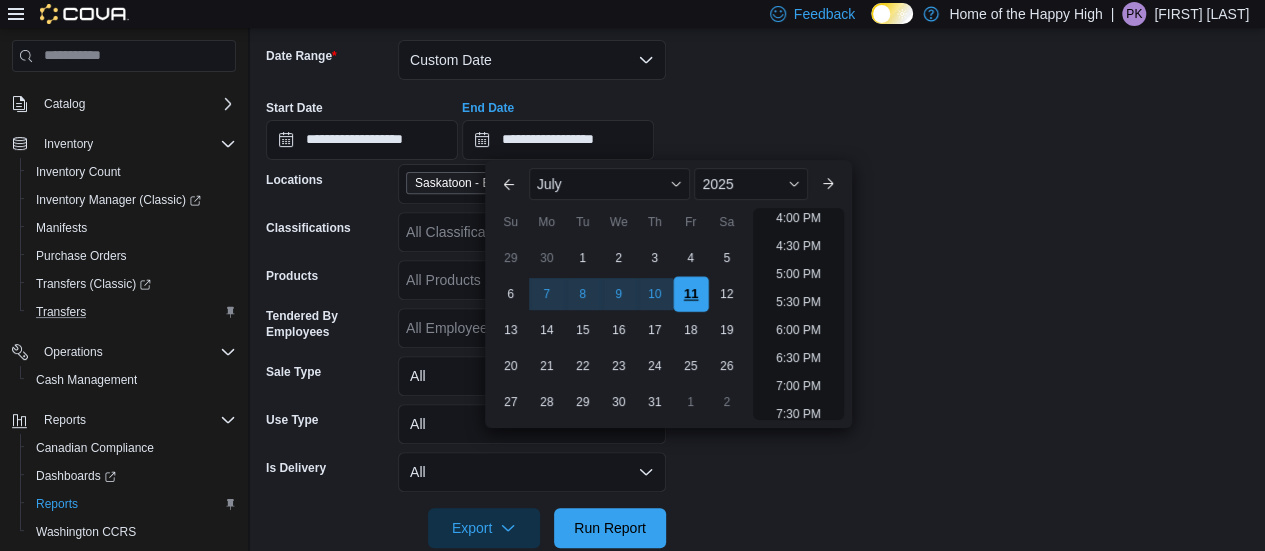 click on "11" at bounding box center (690, 293) 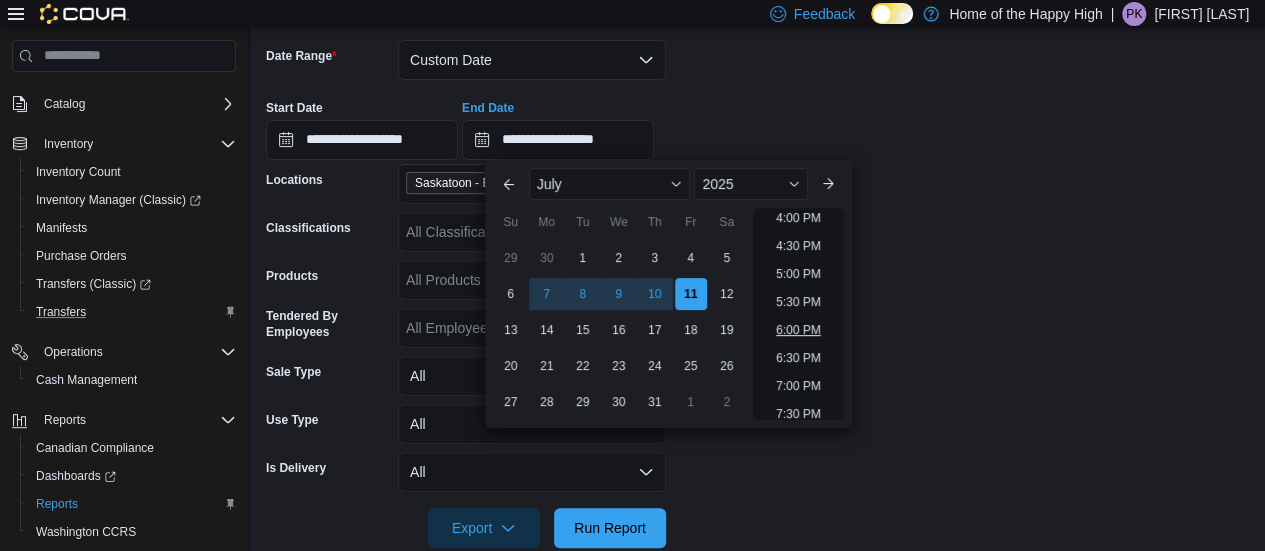 click on "6:00 PM" at bounding box center (798, 330) 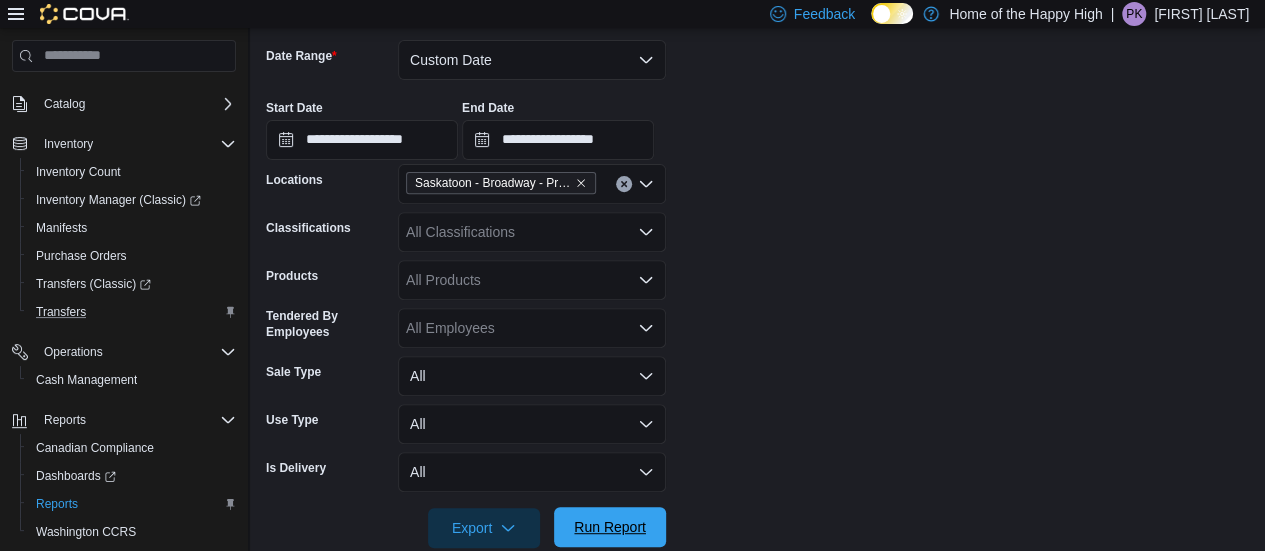 click on "Run Report" at bounding box center (610, 527) 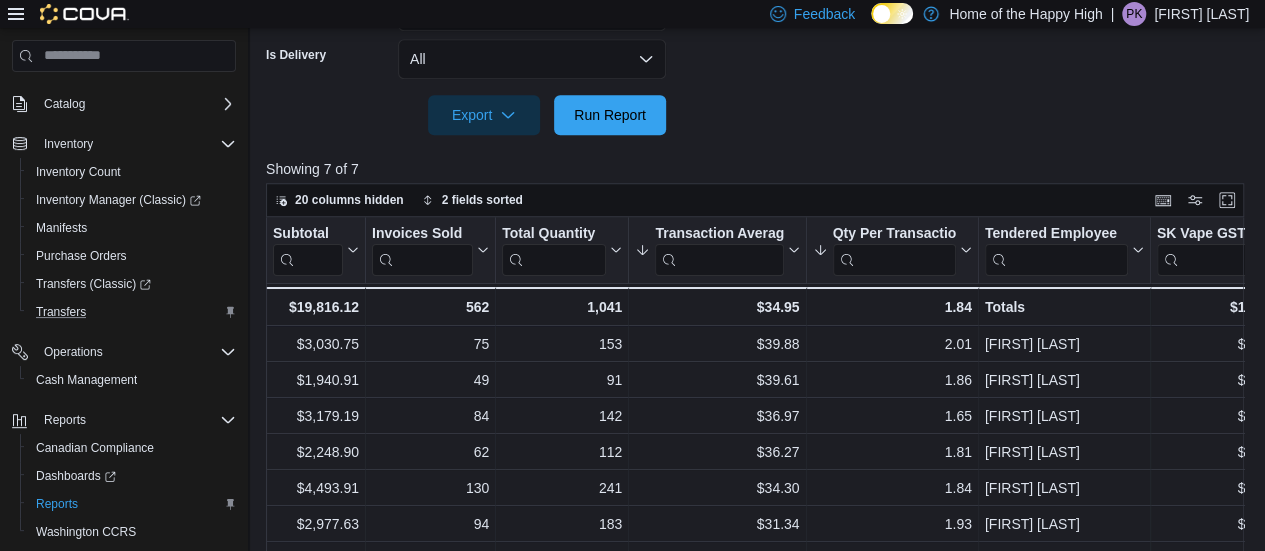 scroll, scrollTop: 713, scrollLeft: 0, axis: vertical 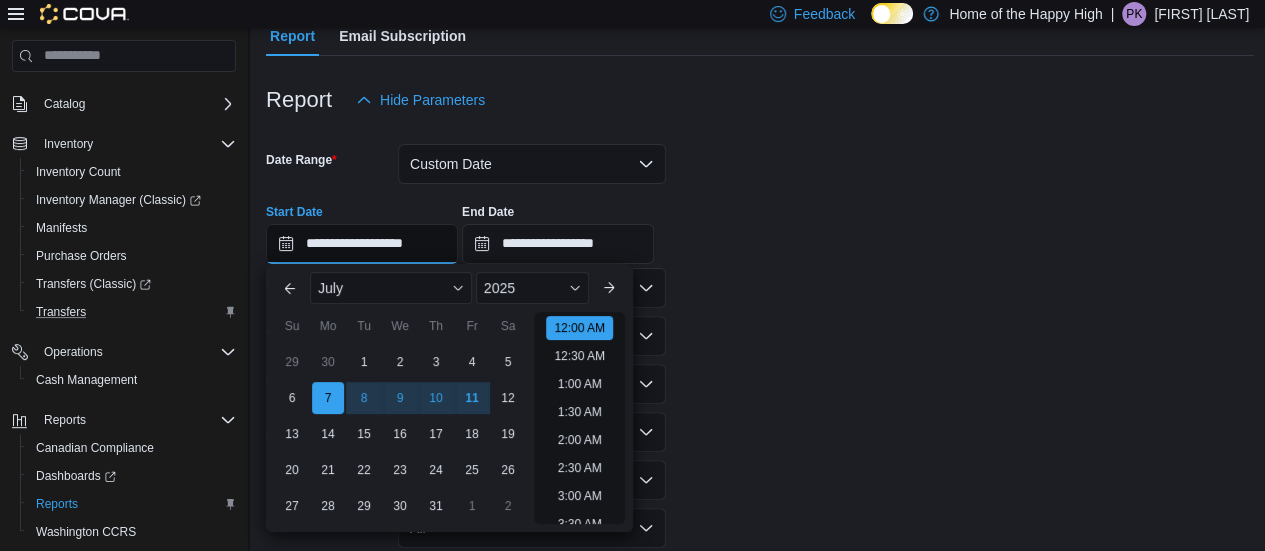 click on "**********" at bounding box center [362, 244] 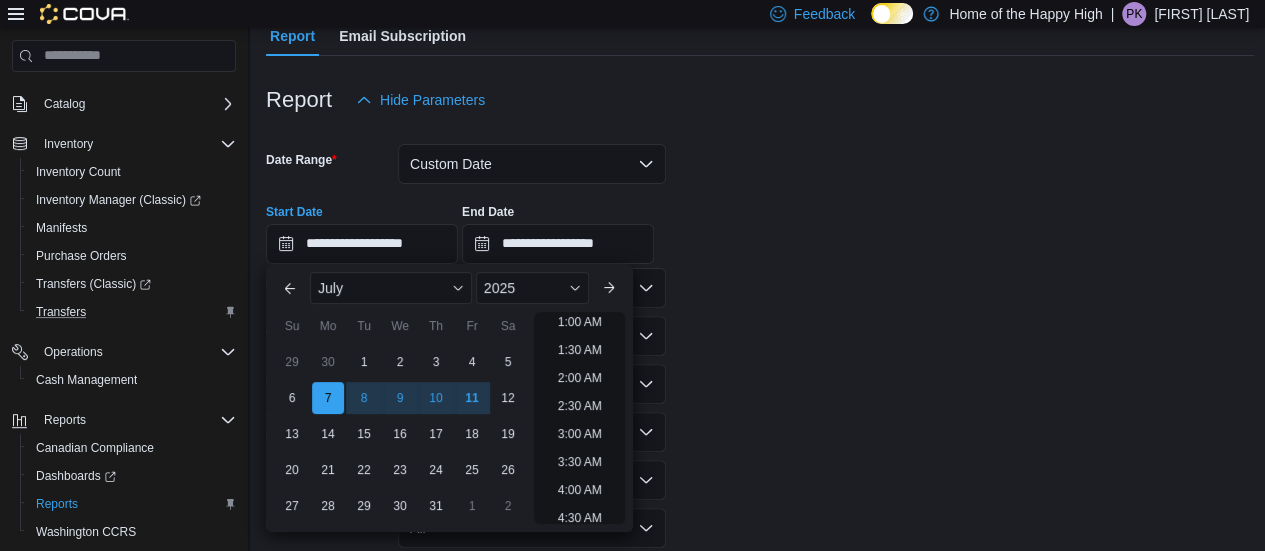click on "**********" at bounding box center (760, 226) 